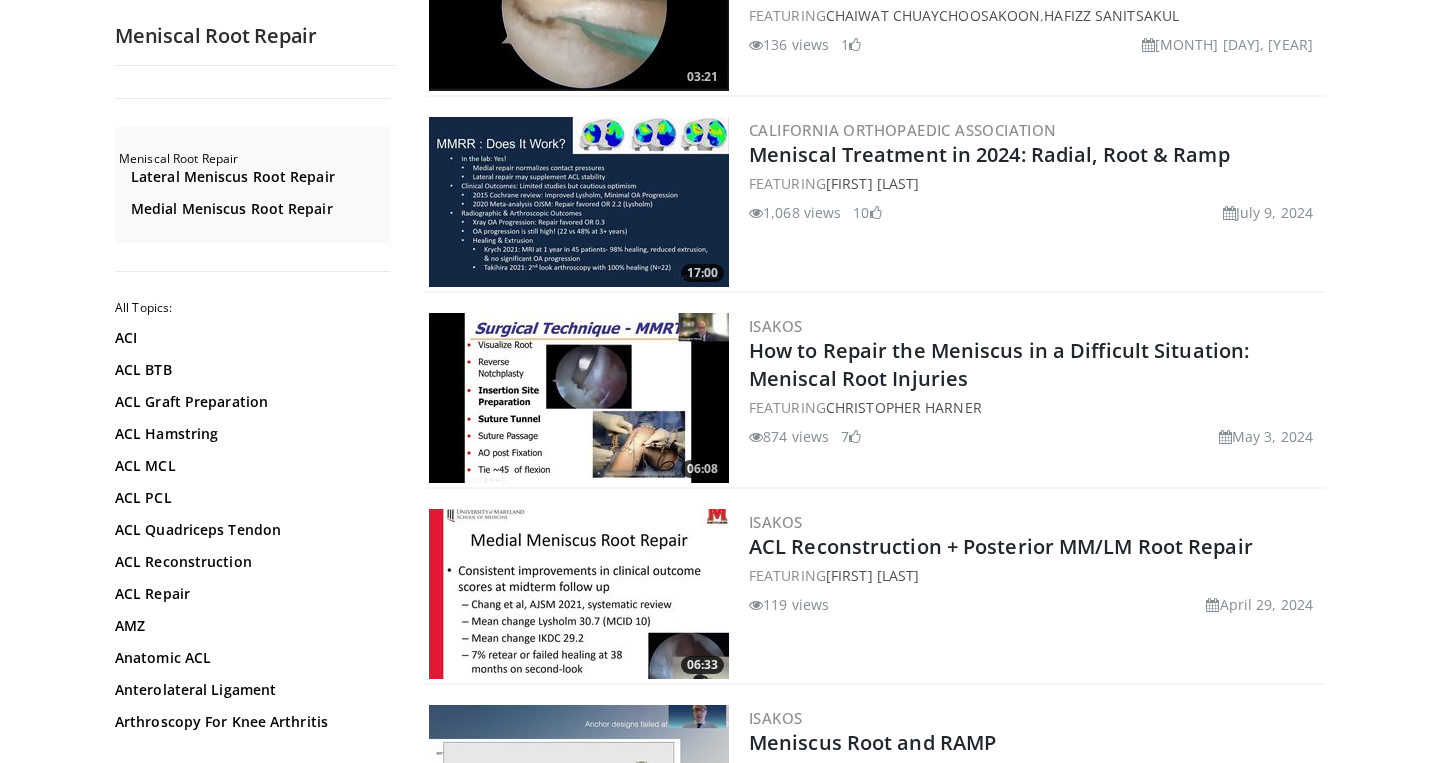 scroll, scrollTop: 1872, scrollLeft: 0, axis: vertical 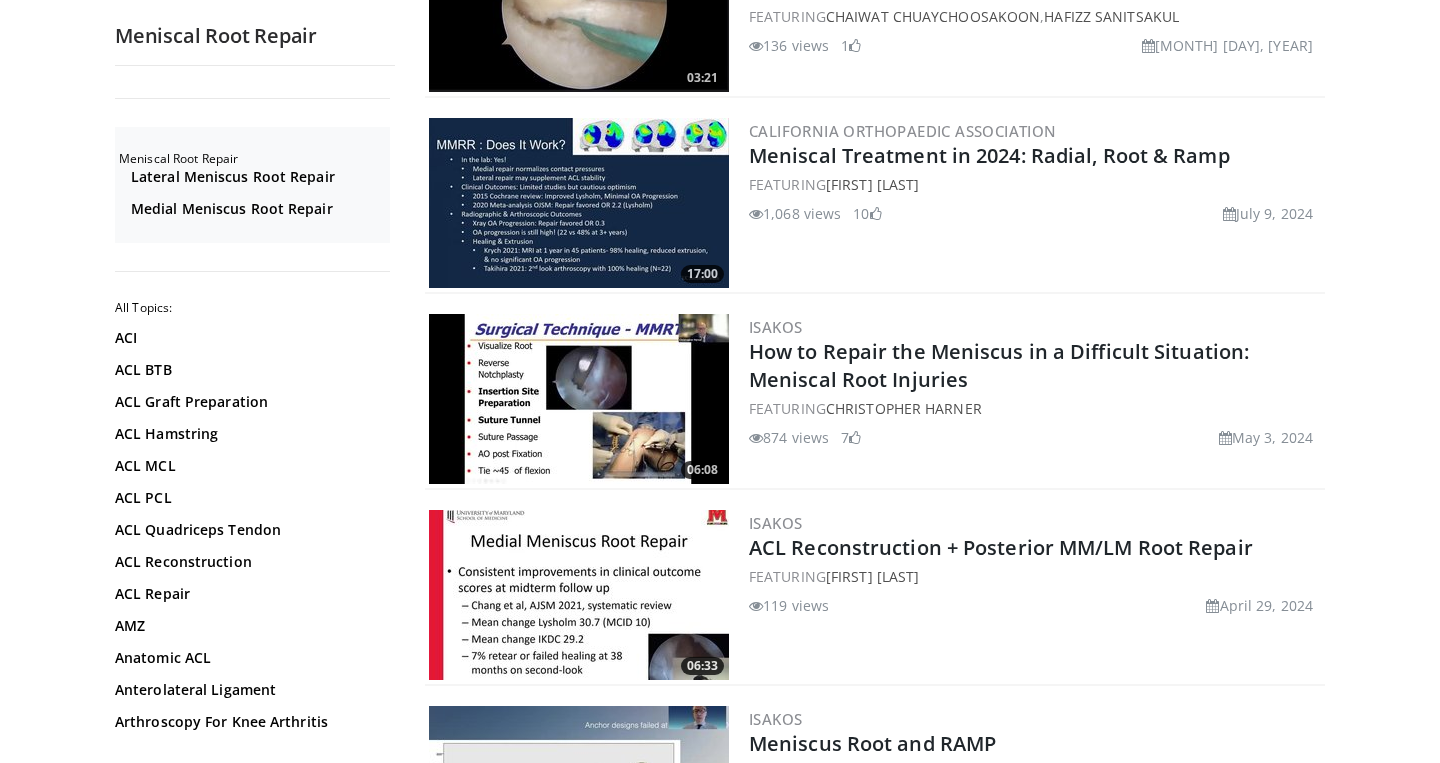 click at bounding box center (579, 399) 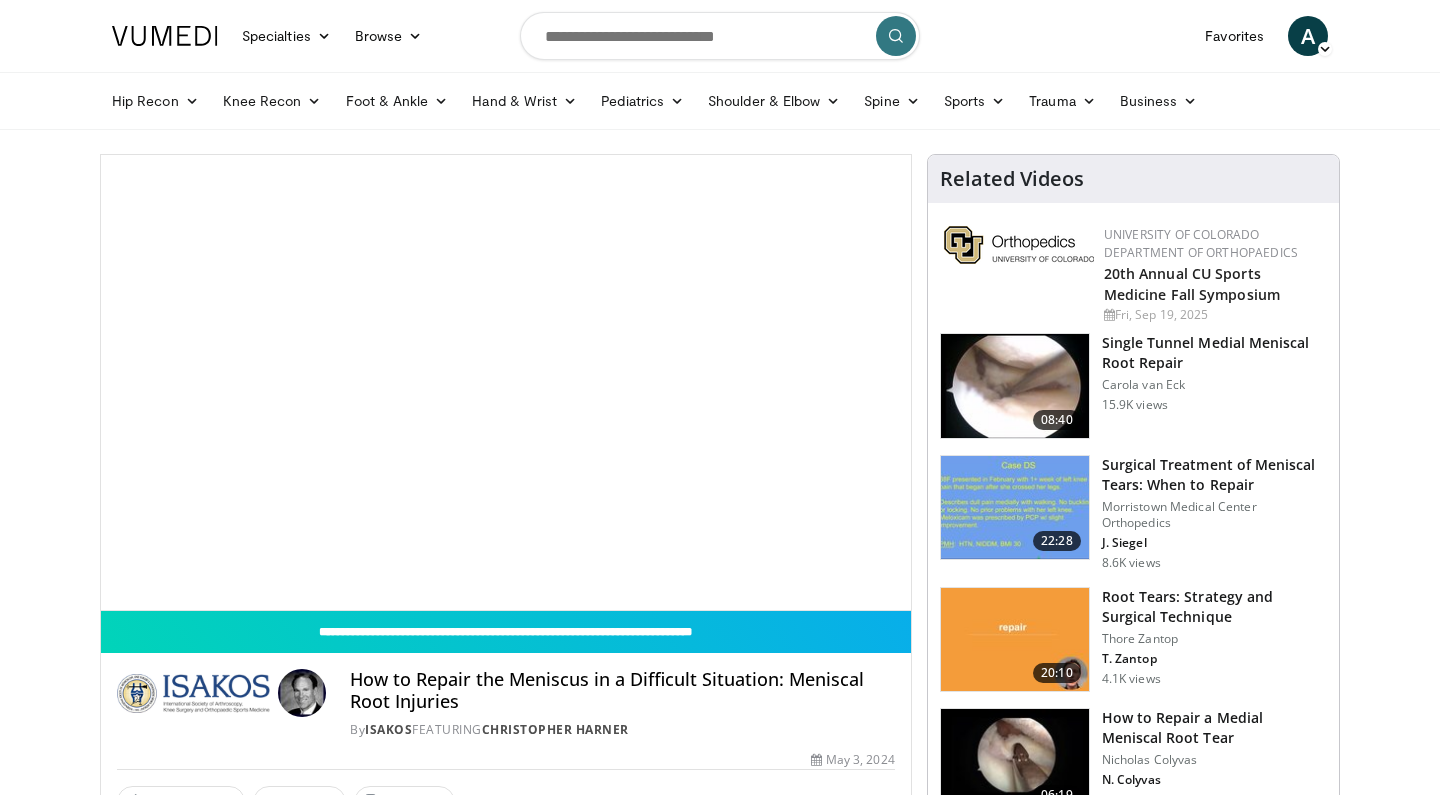 scroll, scrollTop: 0, scrollLeft: 0, axis: both 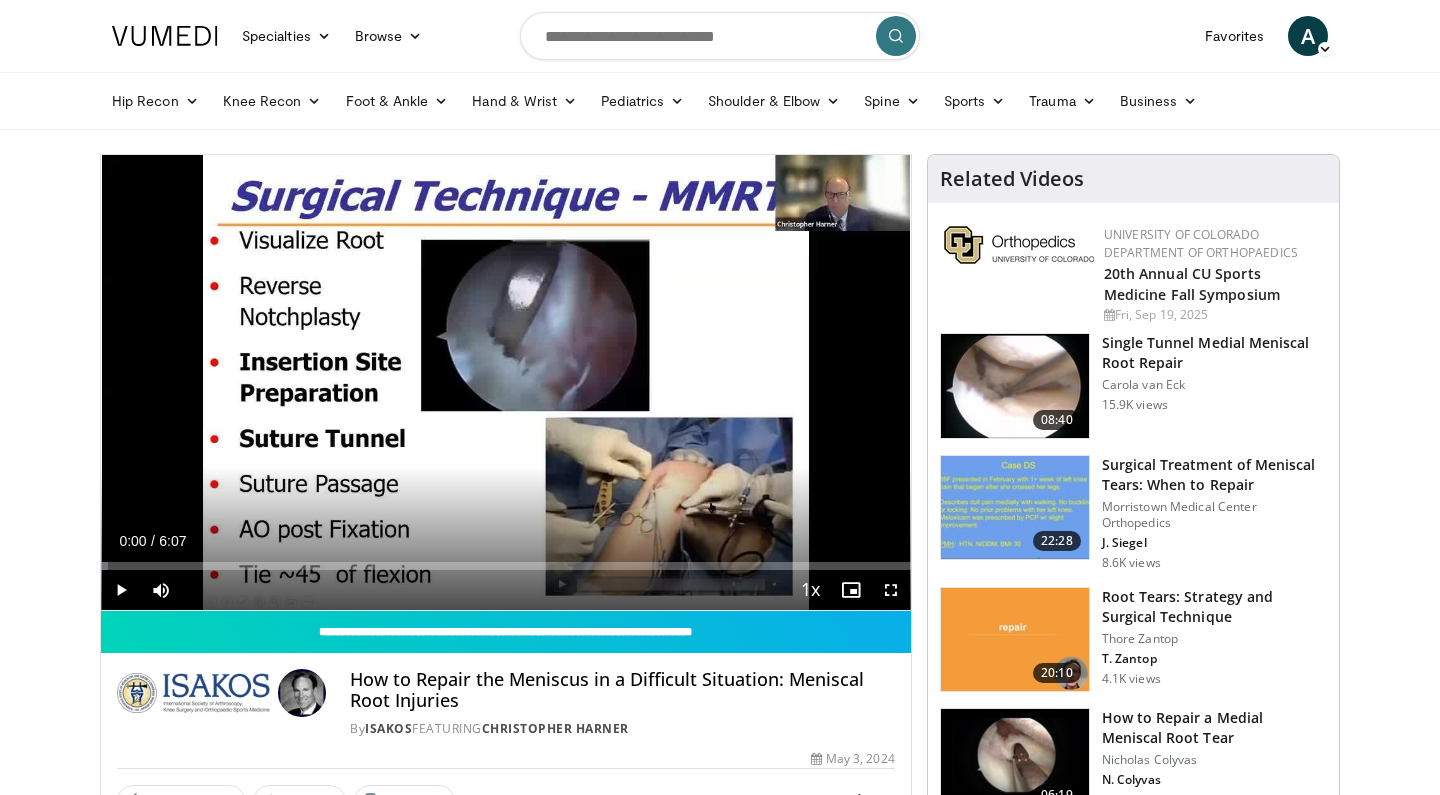click at bounding box center (891, 590) 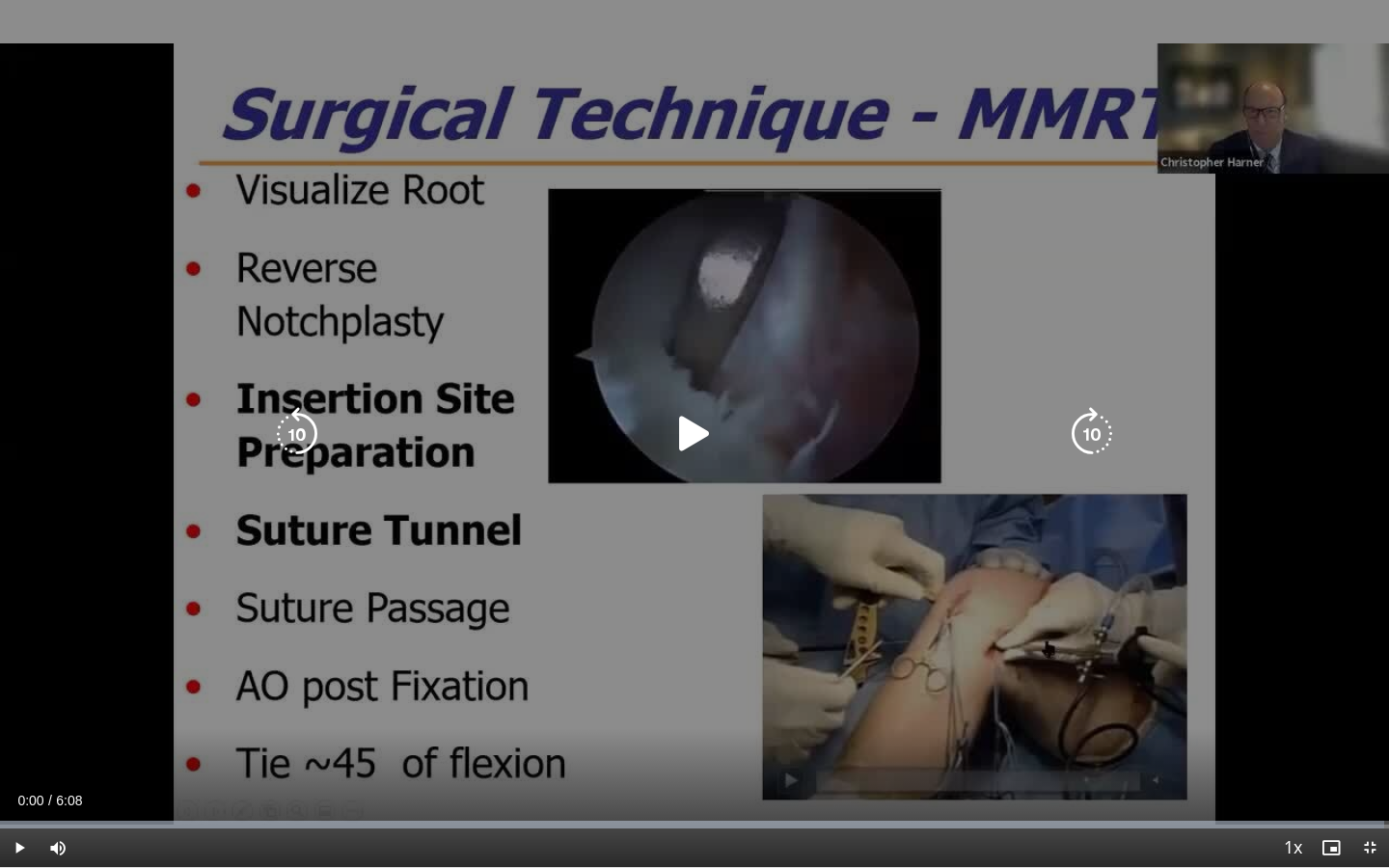 click at bounding box center [694, 434] 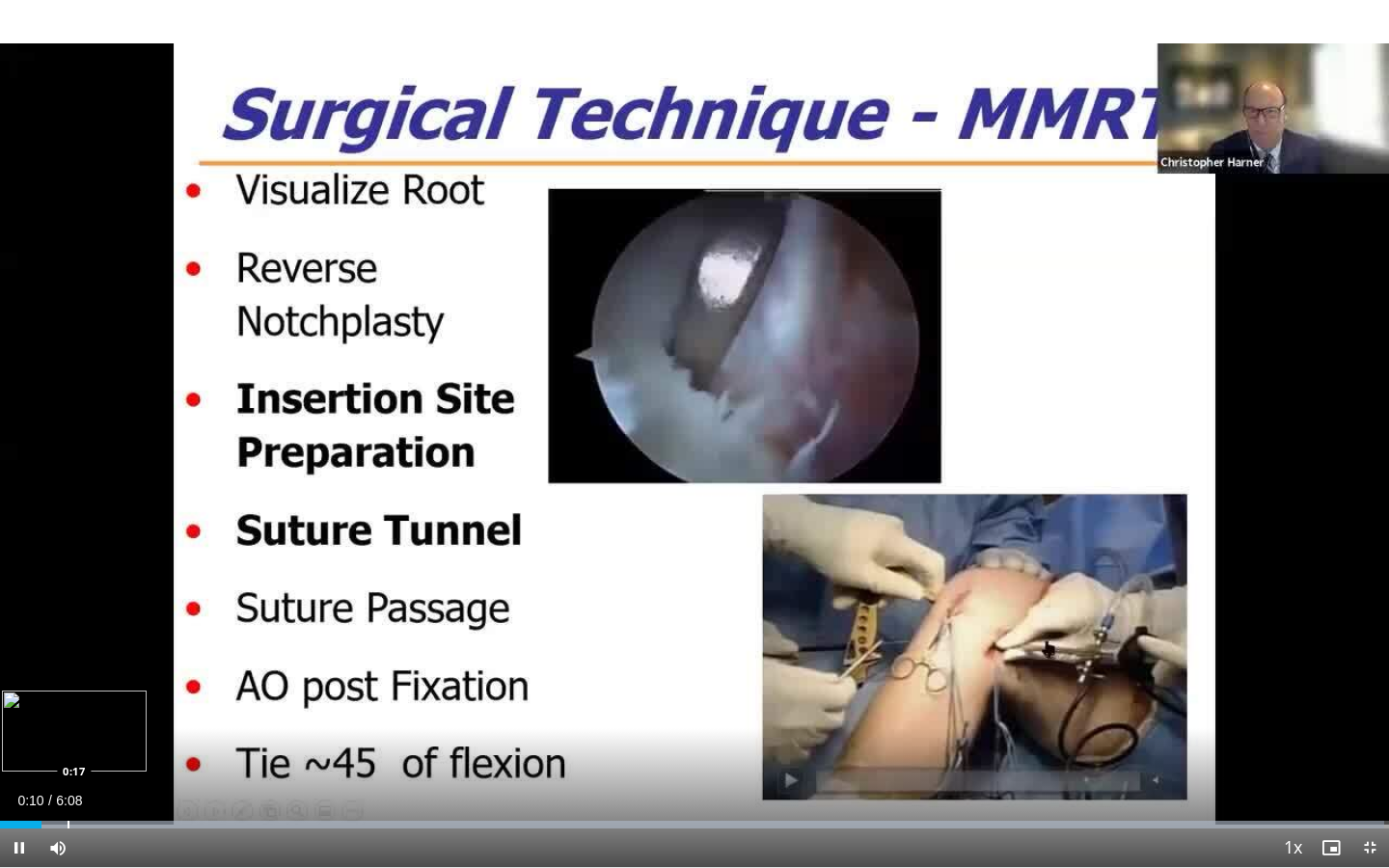click at bounding box center [68, 825] 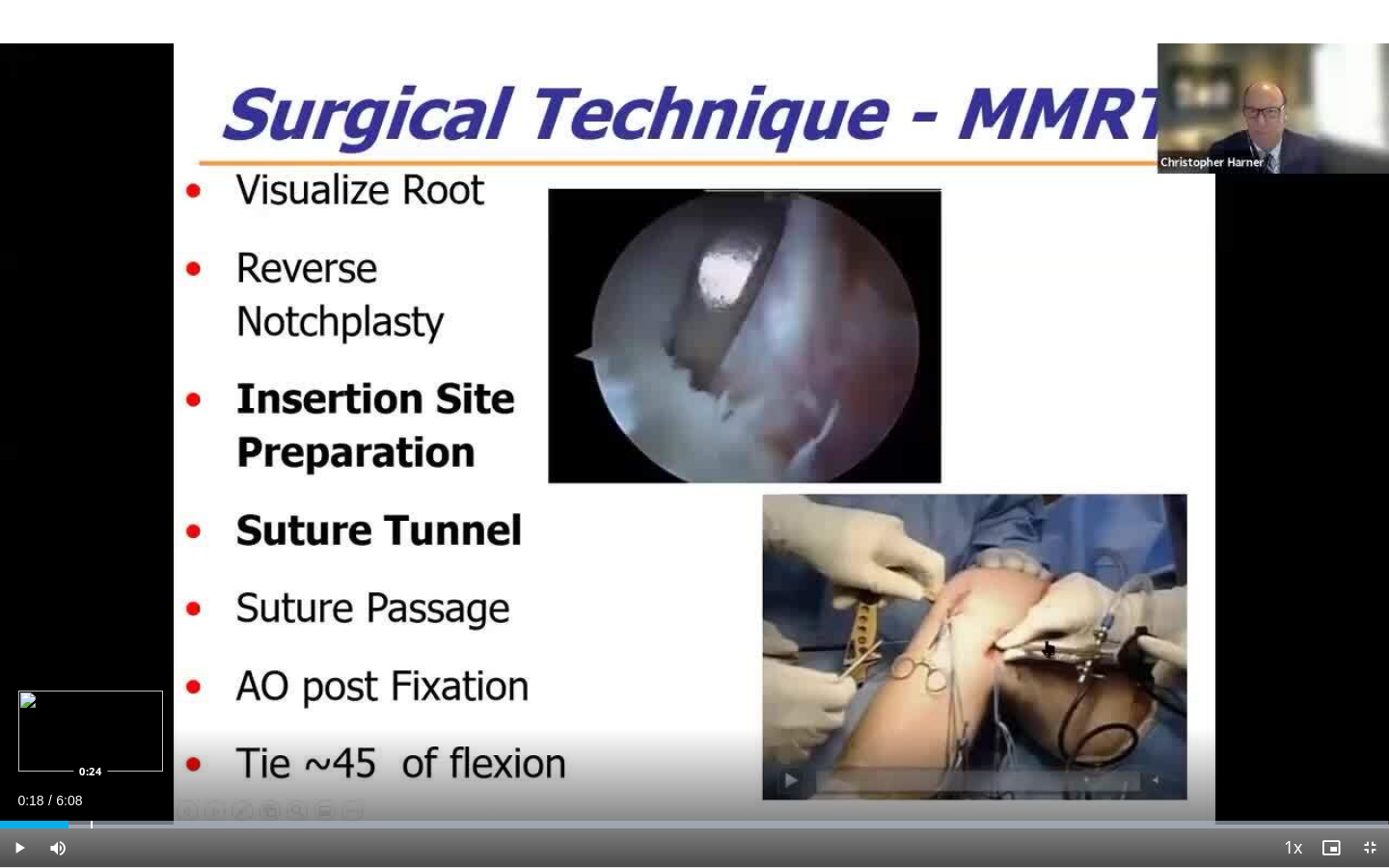 click at bounding box center [92, 825] 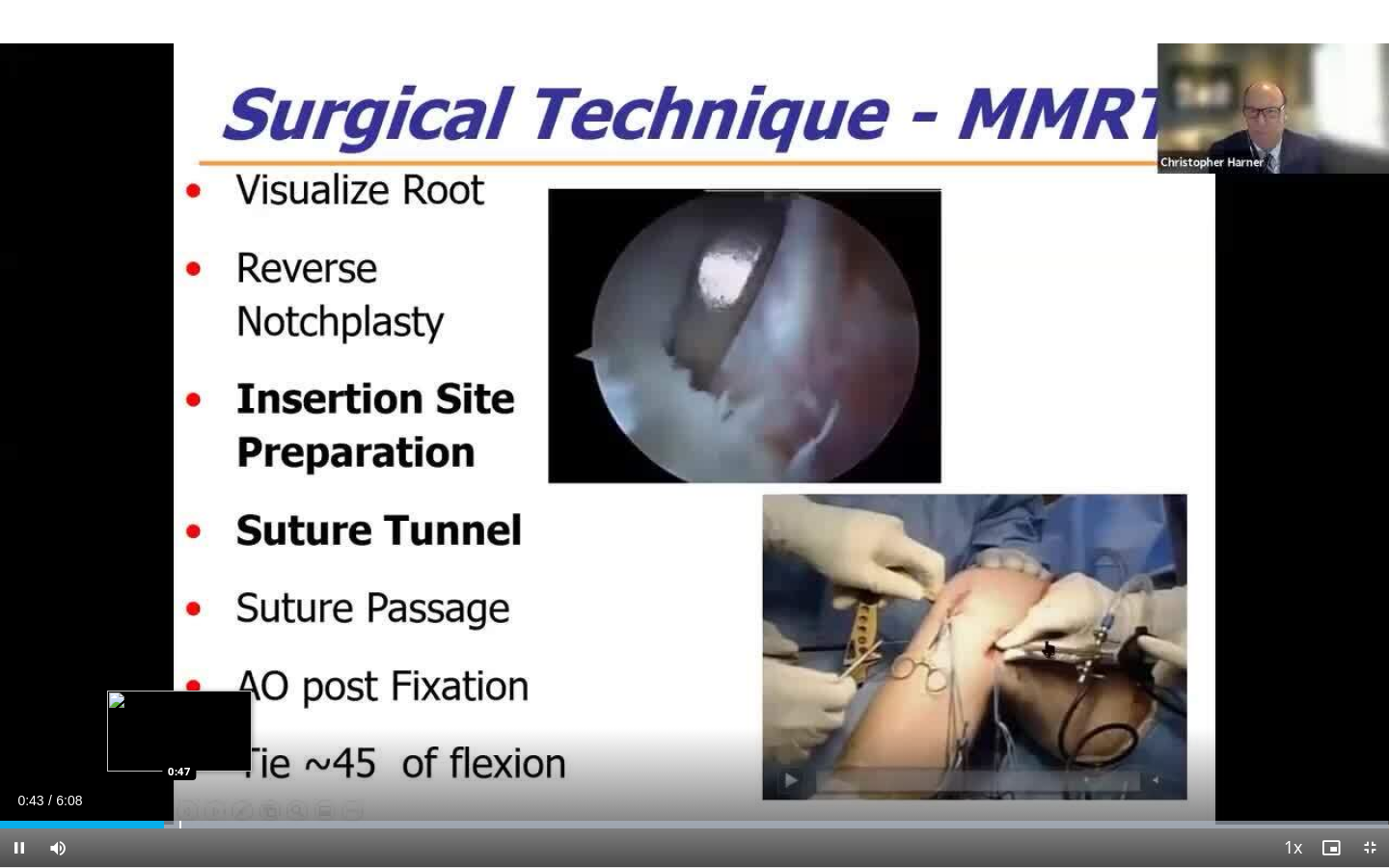 click on "Loaded :  99.91% 0:43 0:47" at bounding box center [694, 819] 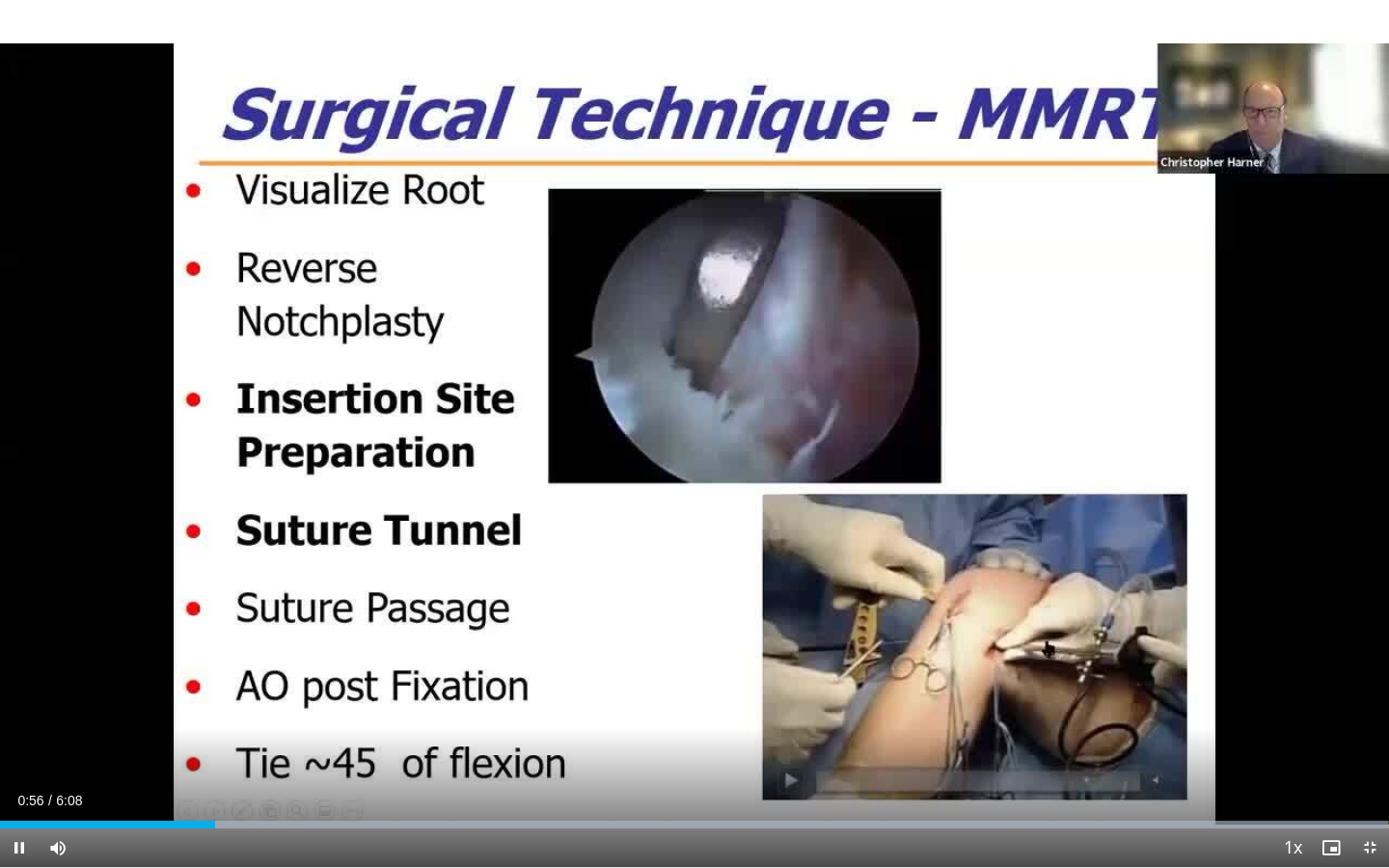 click at bounding box center [19, 848] 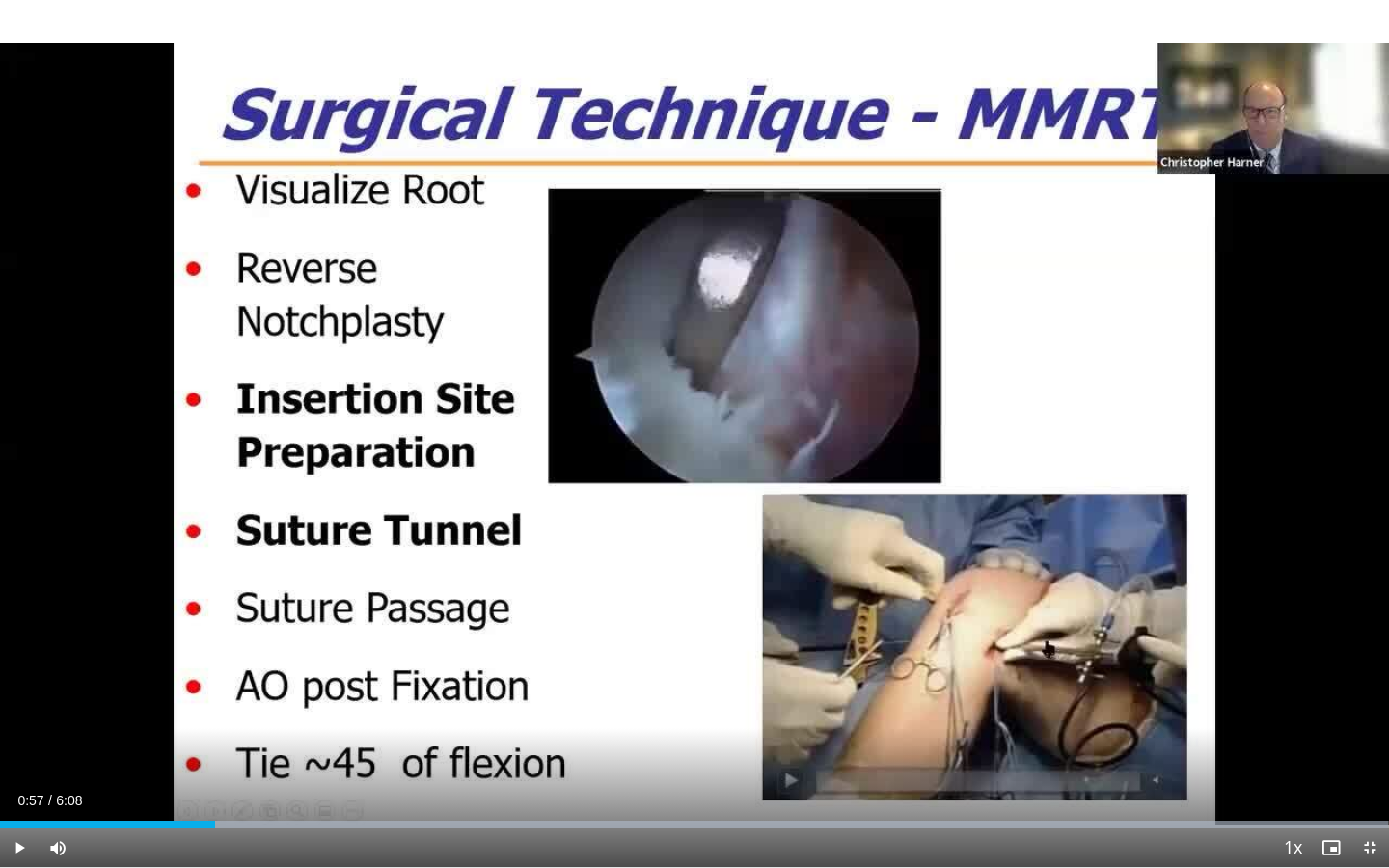 click at bounding box center (19, 848) 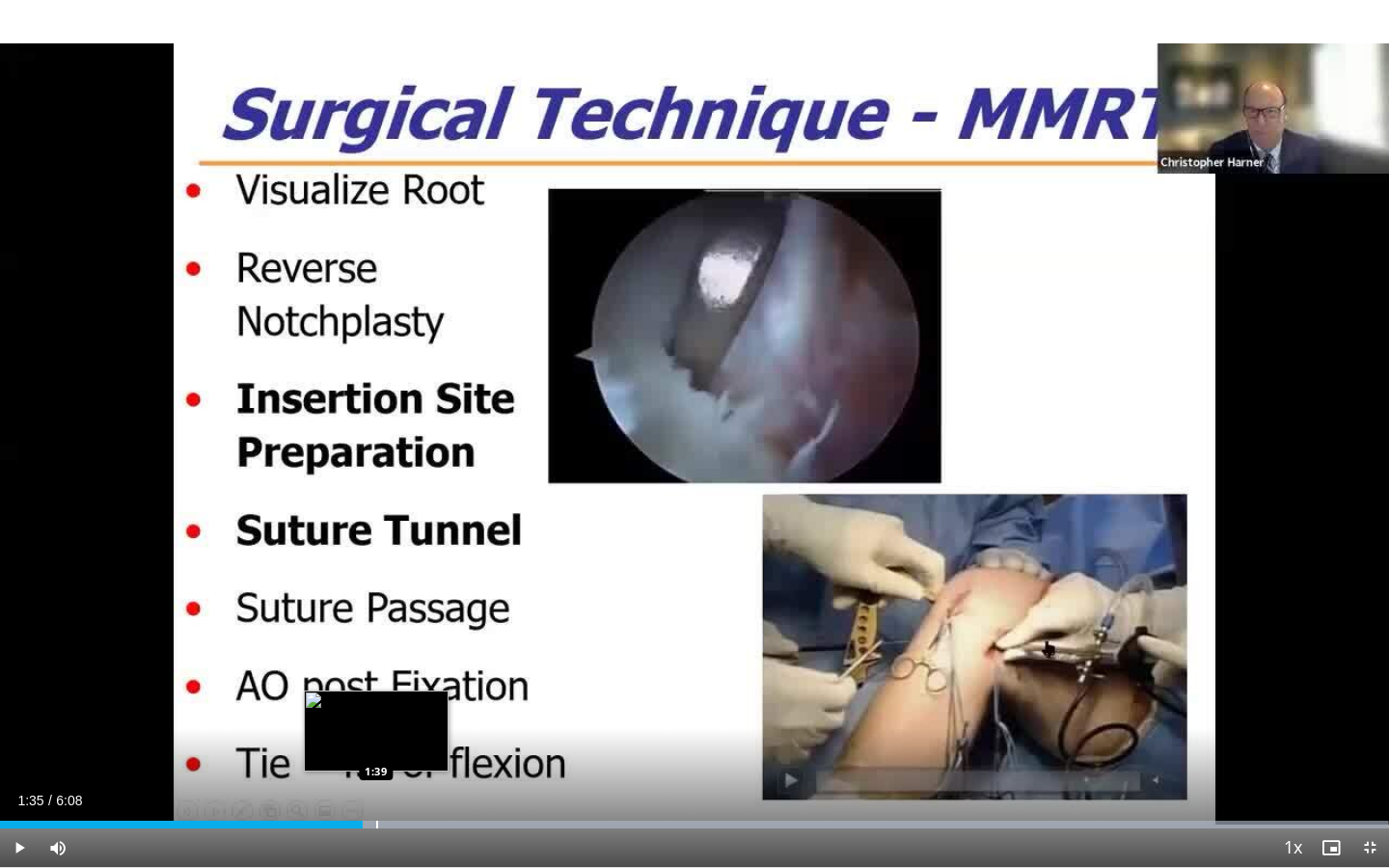 click at bounding box center [377, 825] 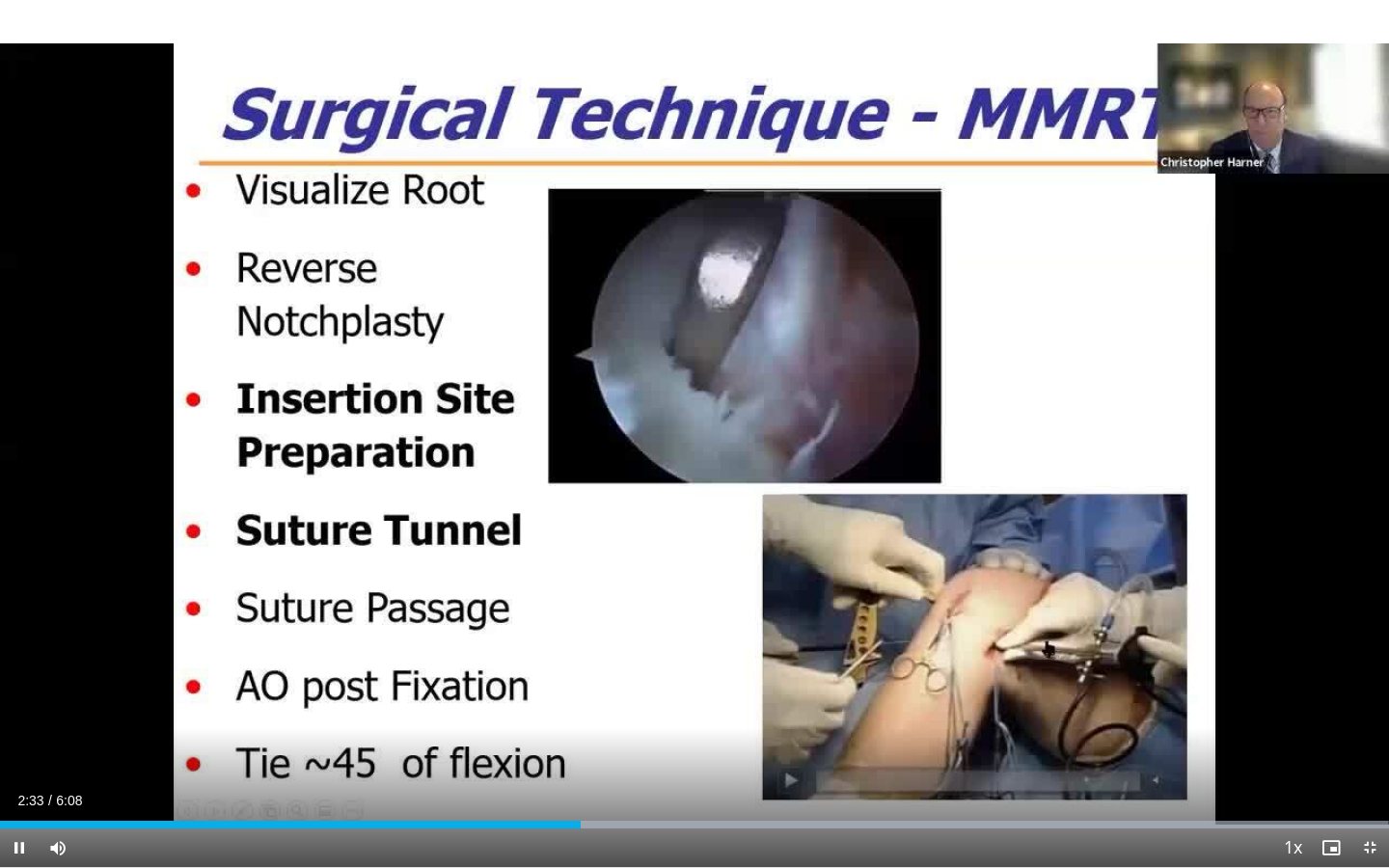 click at bounding box center (19, 848) 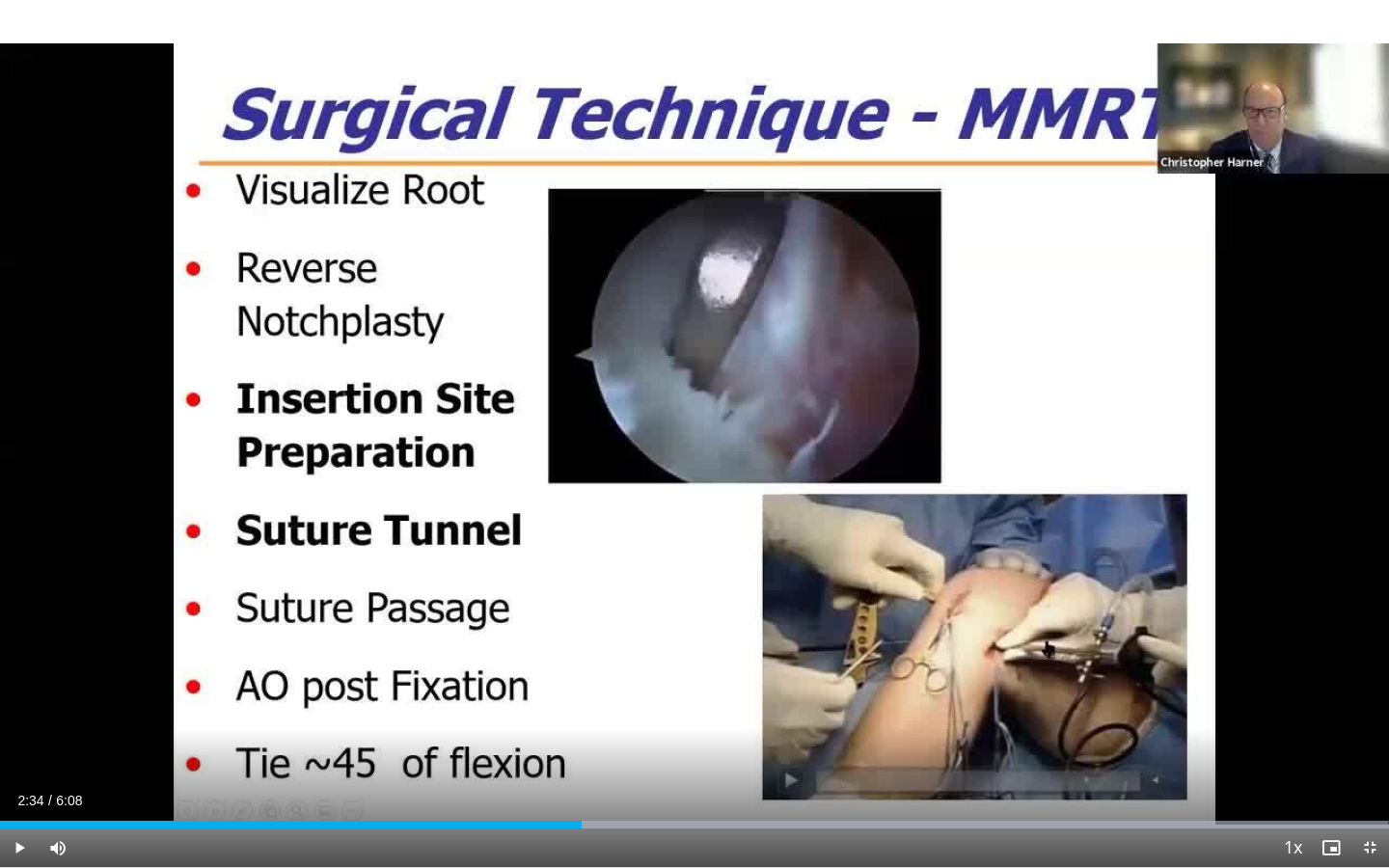click at bounding box center [19, 848] 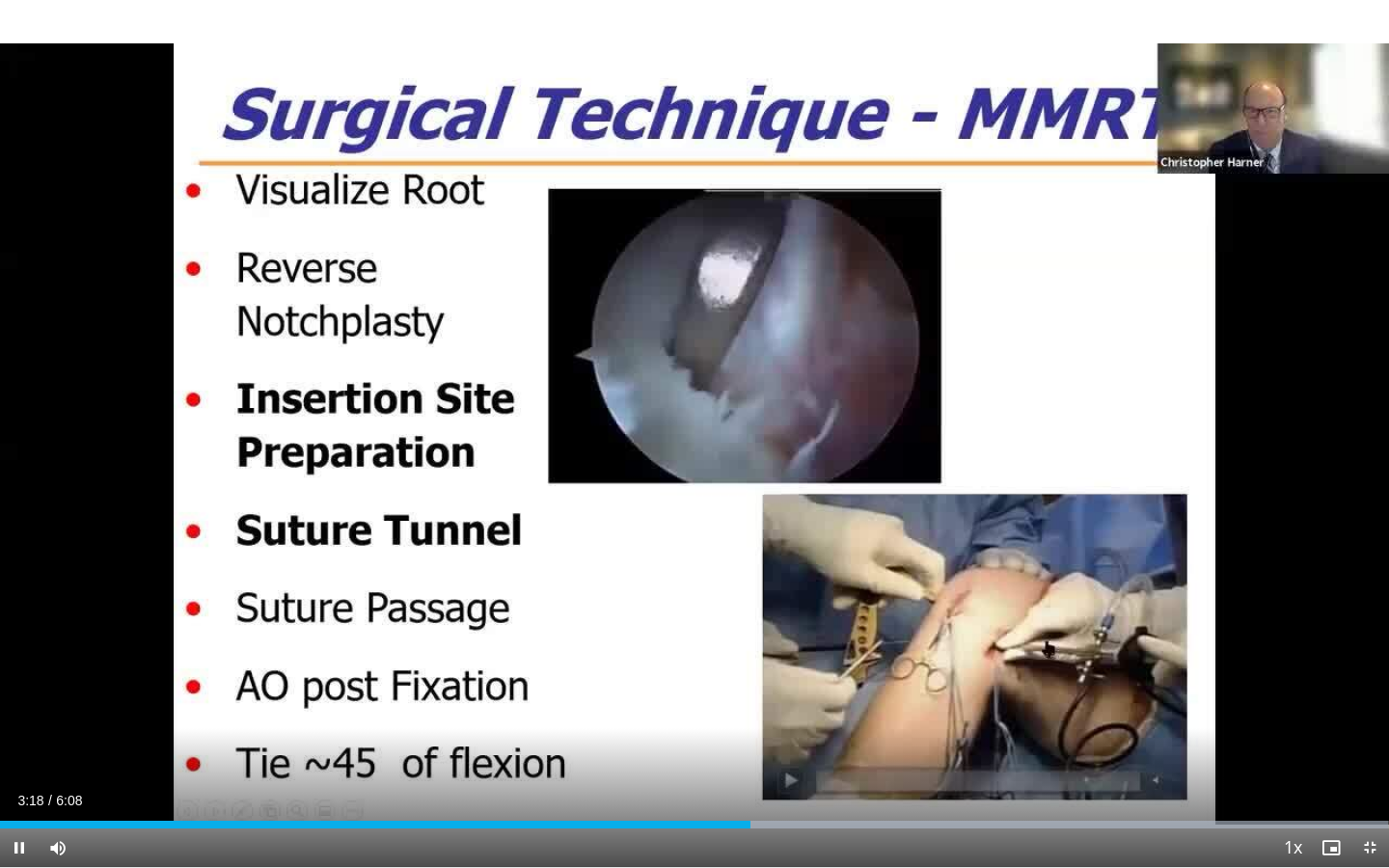 click at bounding box center (19, 848) 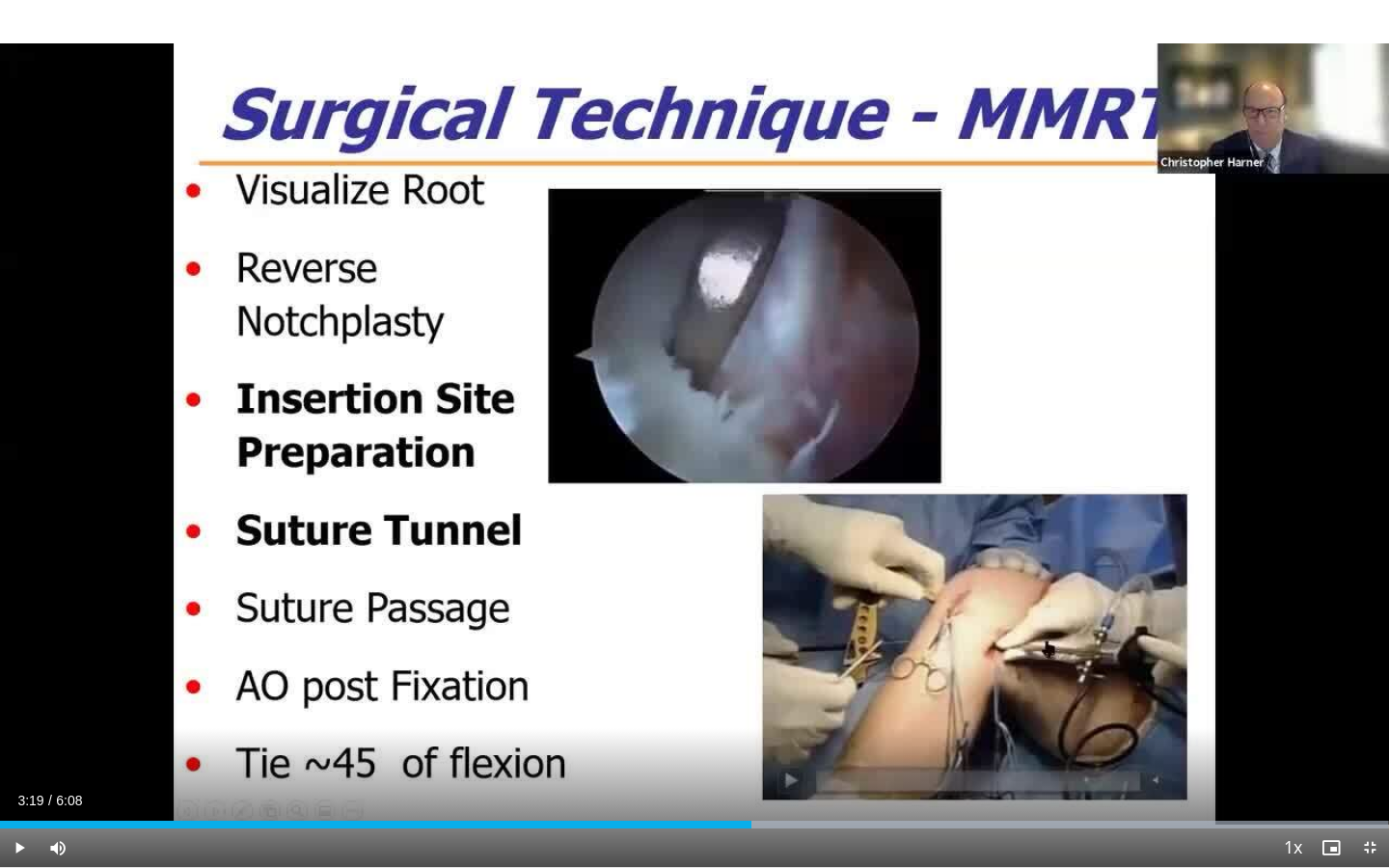 click at bounding box center (19, 848) 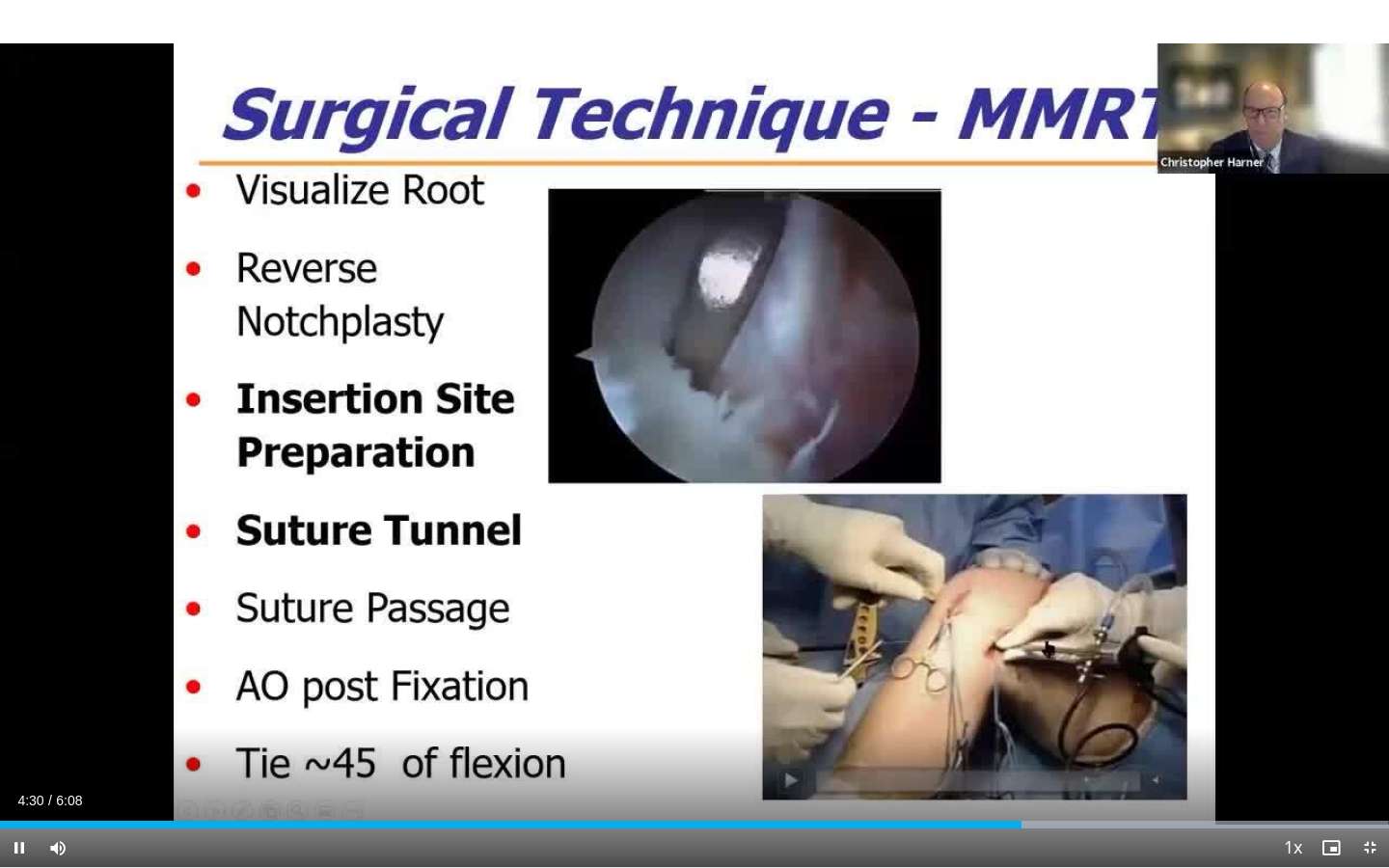 click at bounding box center (19, 848) 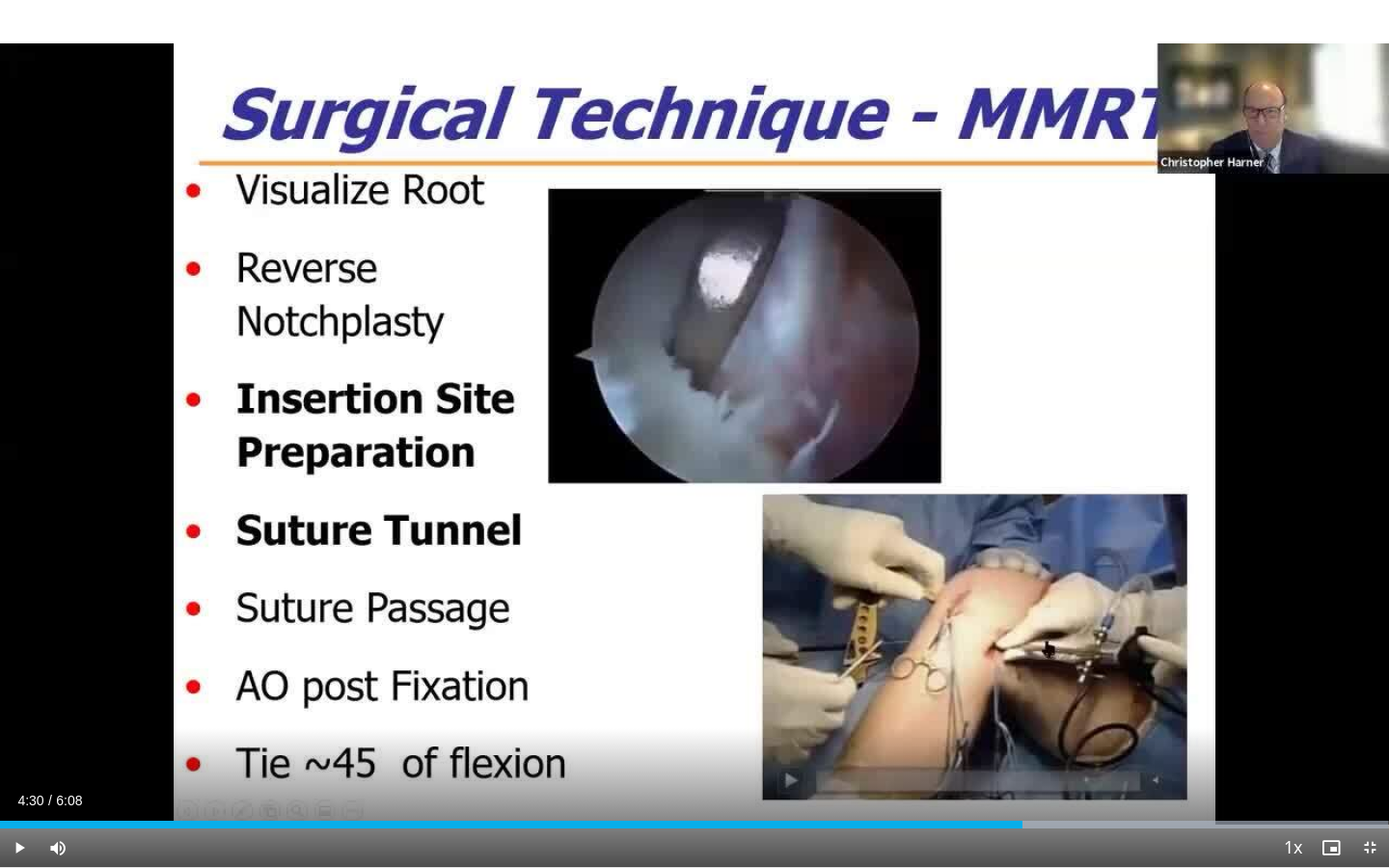 click at bounding box center (19, 848) 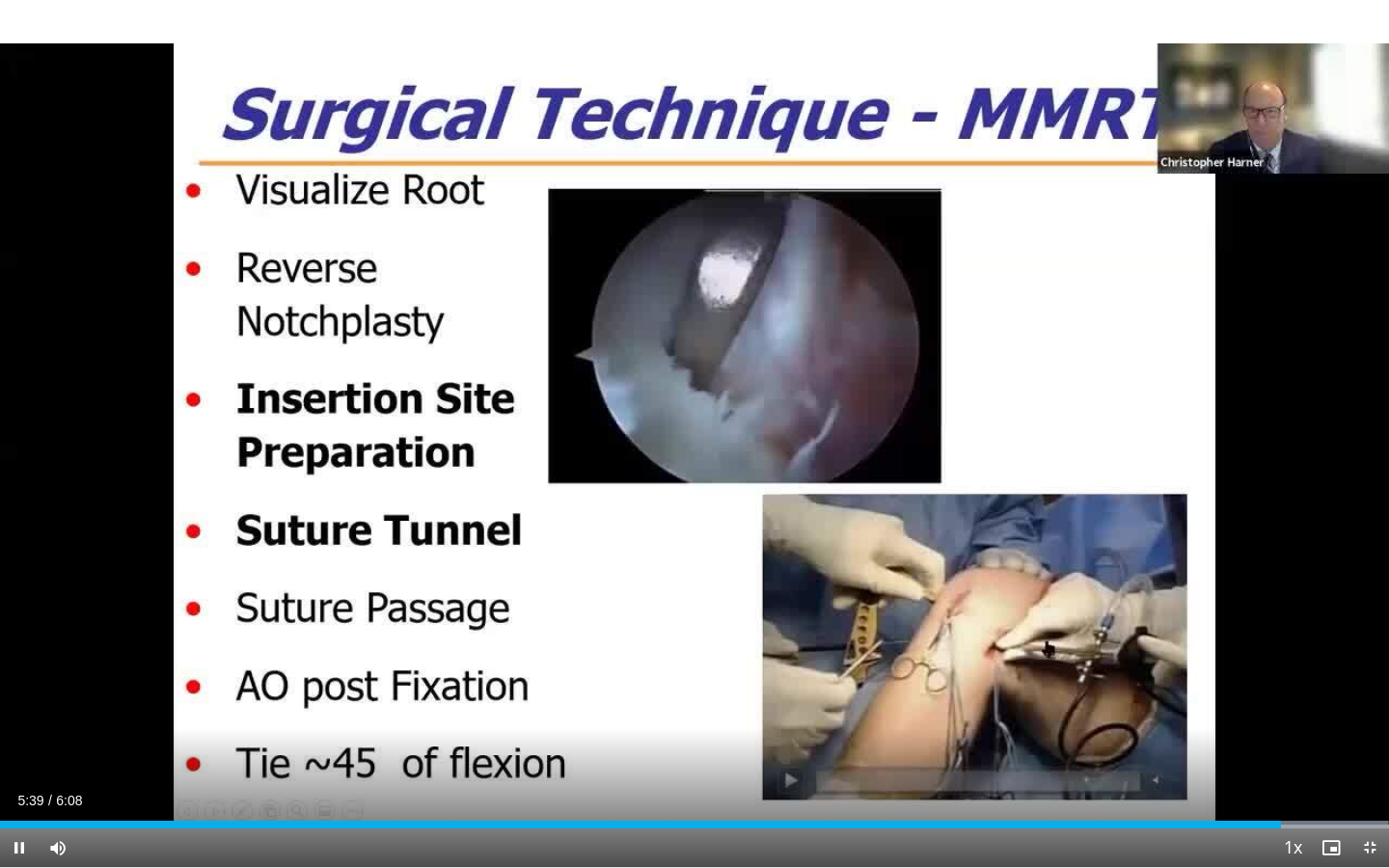 click at bounding box center (19, 848) 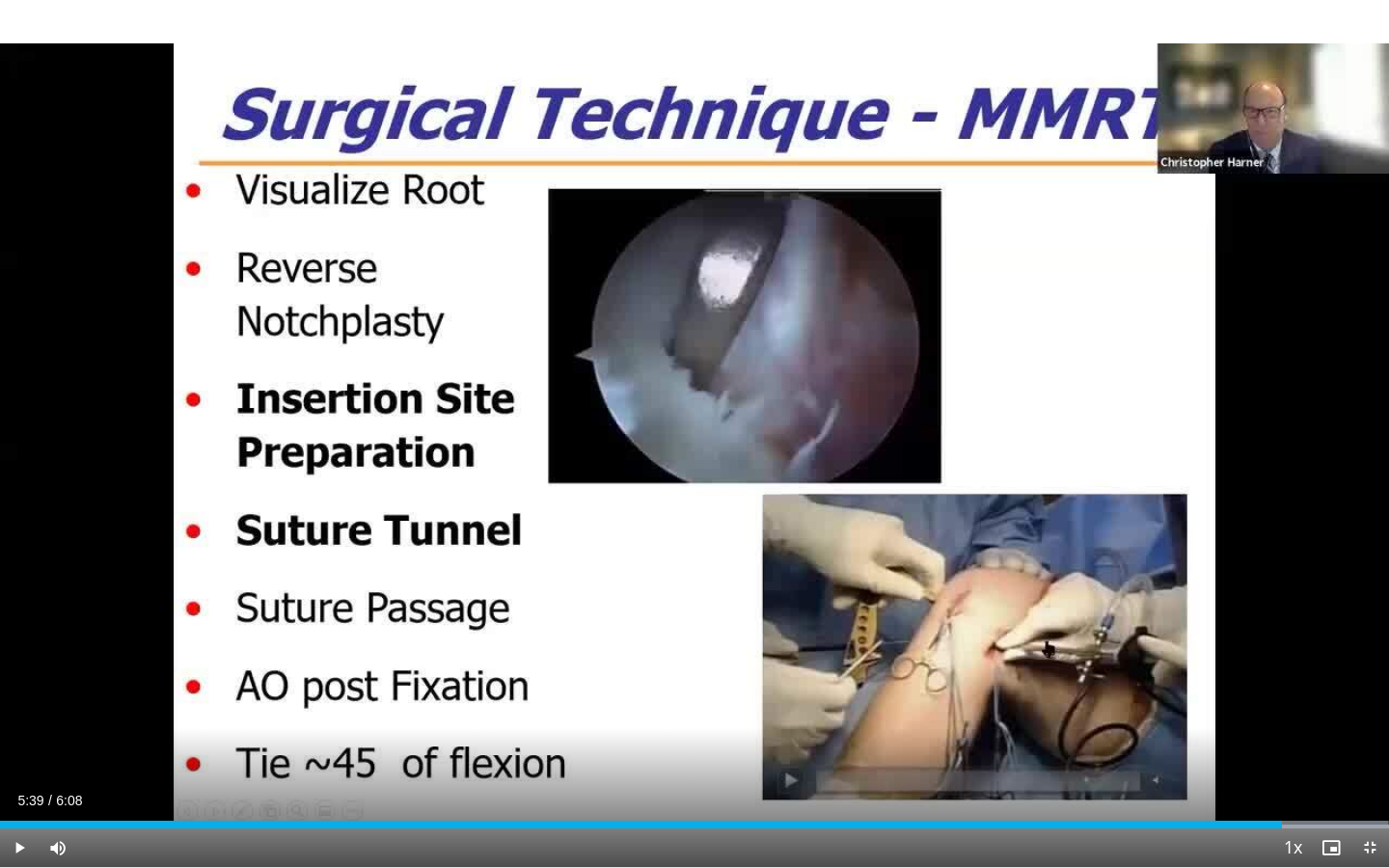 click at bounding box center [1370, 848] 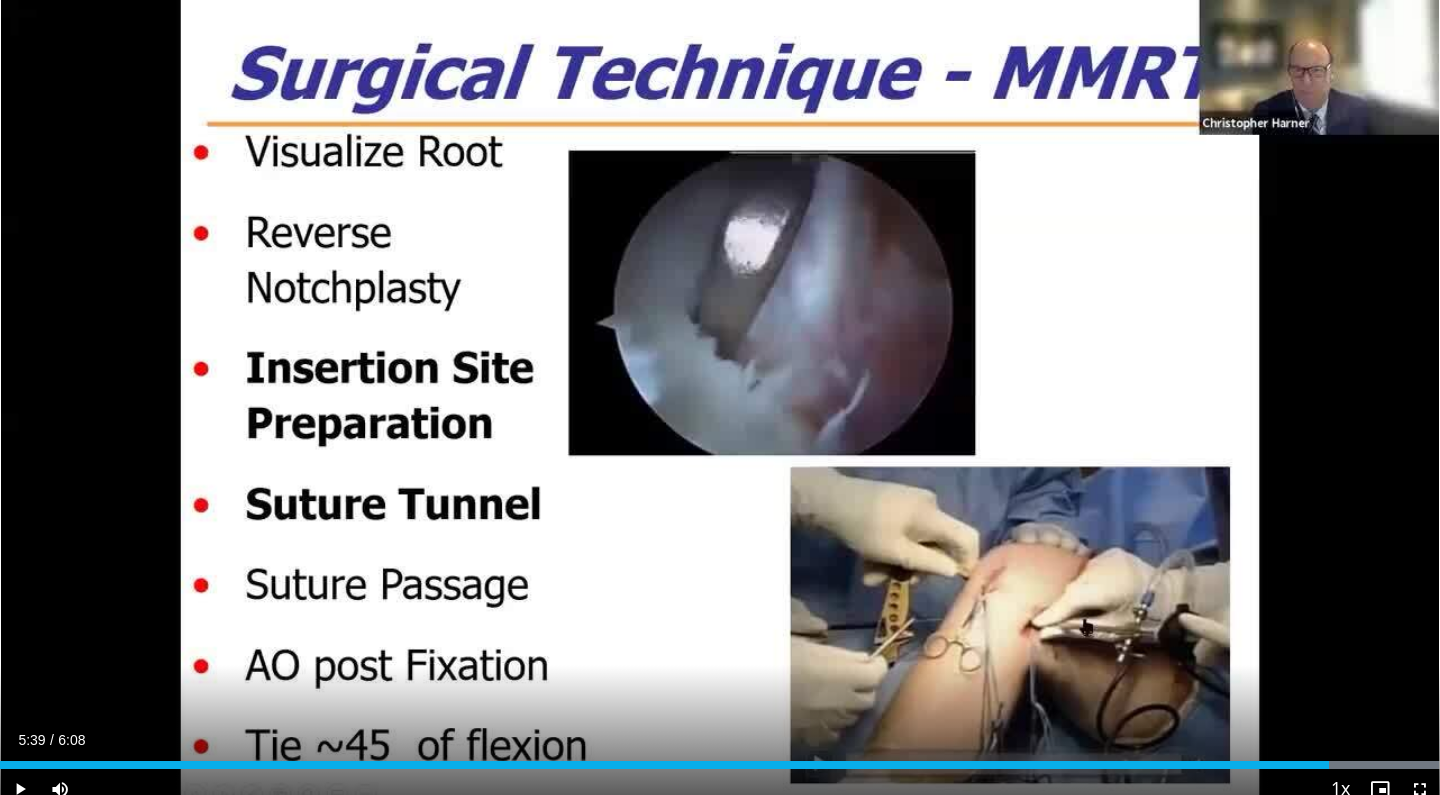 scroll, scrollTop: 66, scrollLeft: 0, axis: vertical 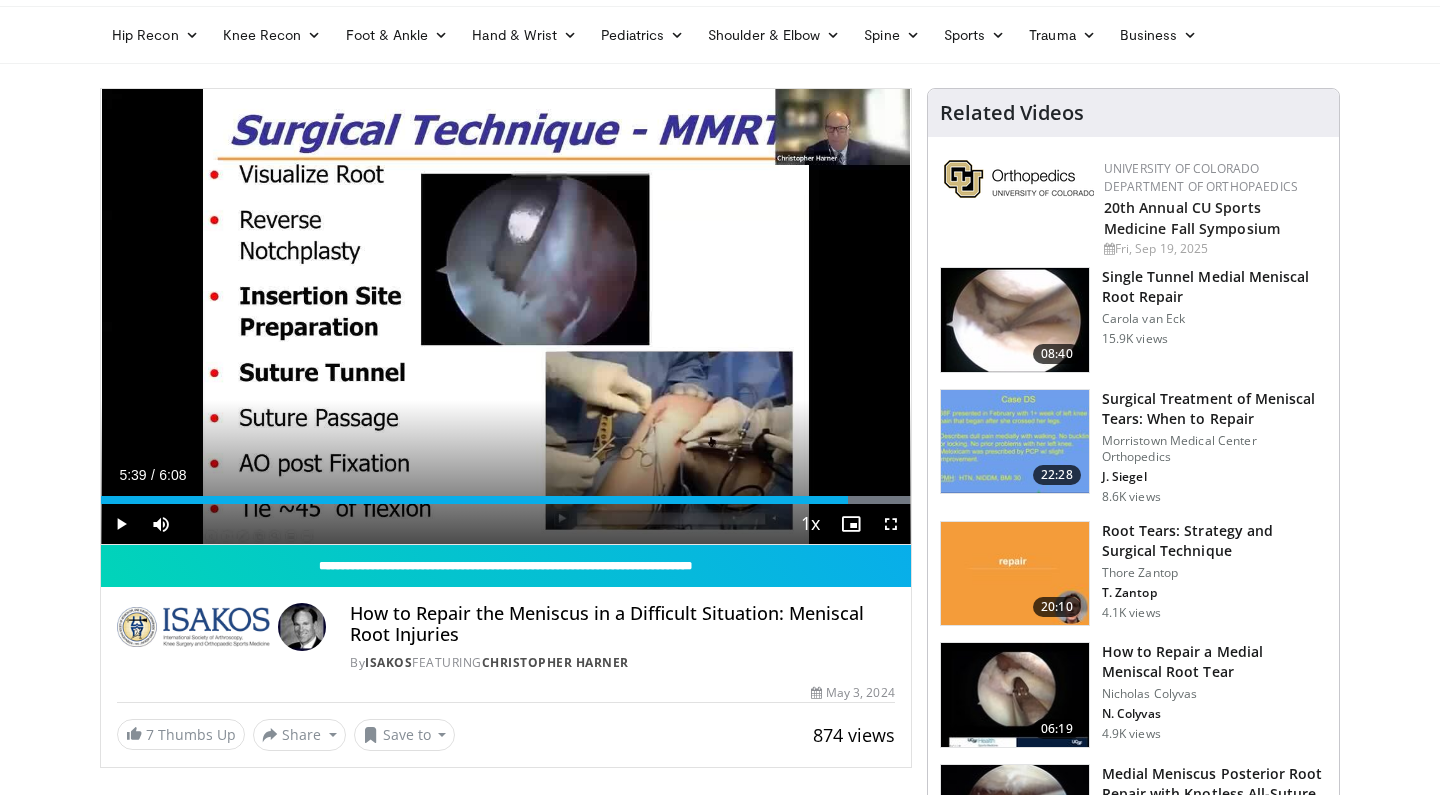 click on "Root Tears: Strategy and Surgical Technique" at bounding box center [1214, 541] 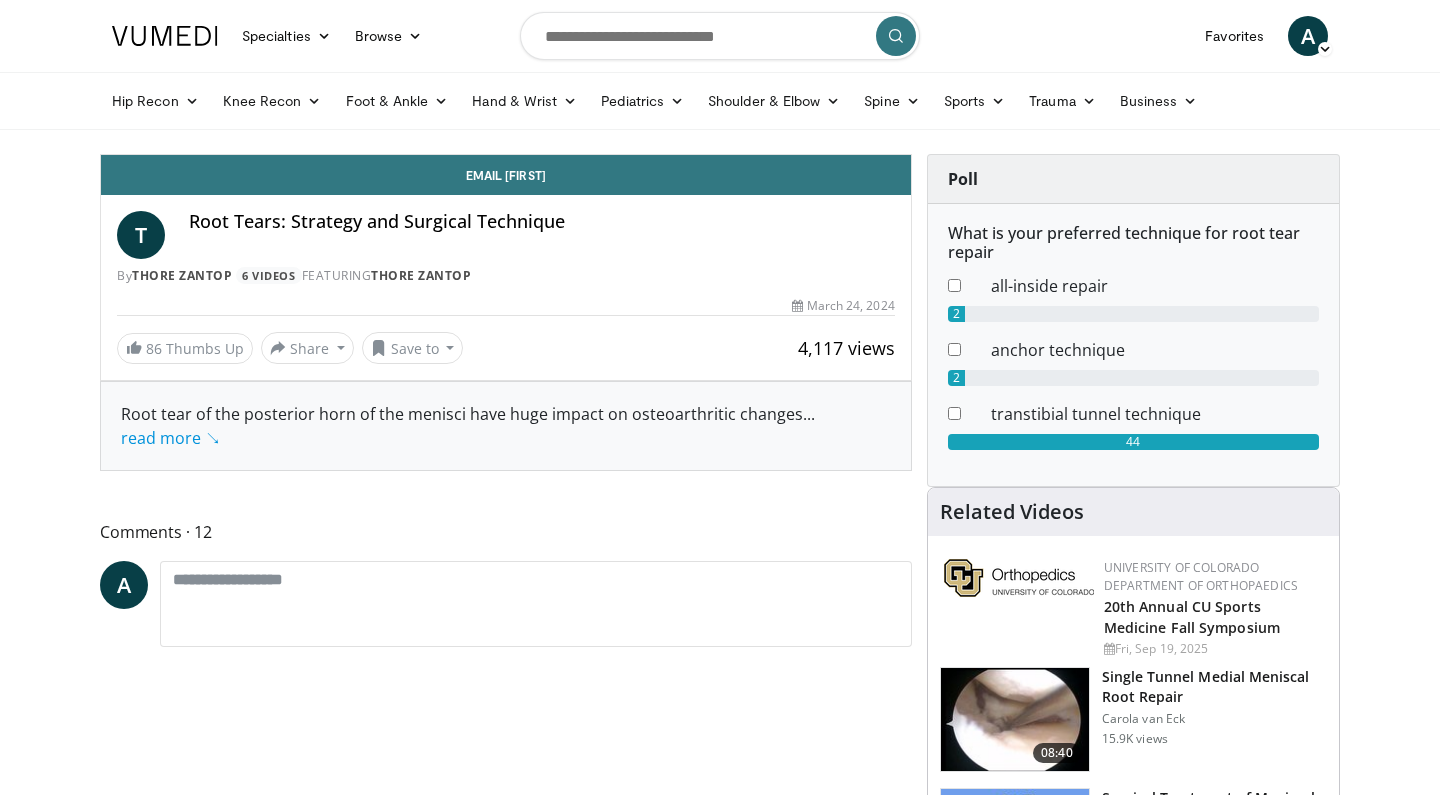 scroll, scrollTop: 0, scrollLeft: 0, axis: both 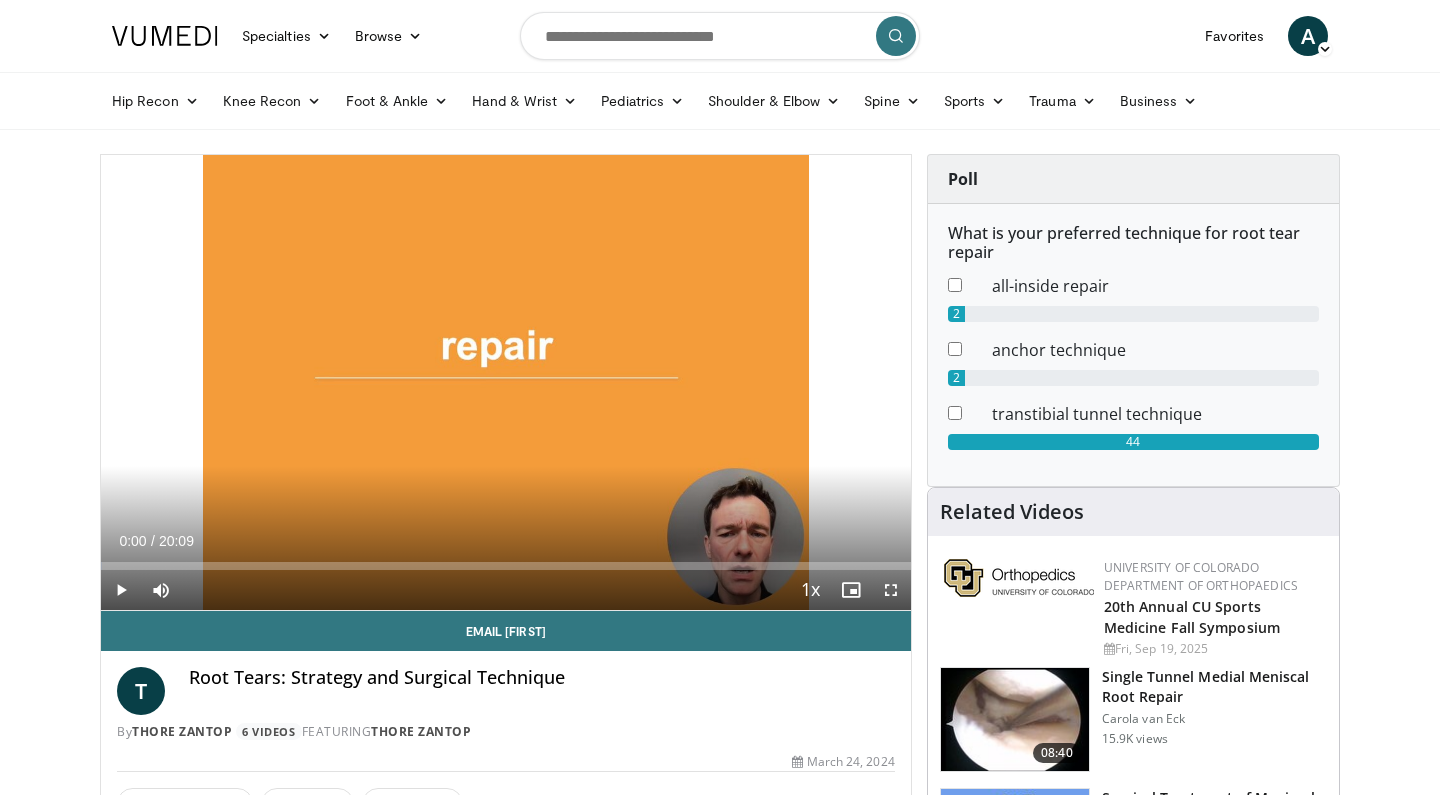 click at bounding box center (121, 590) 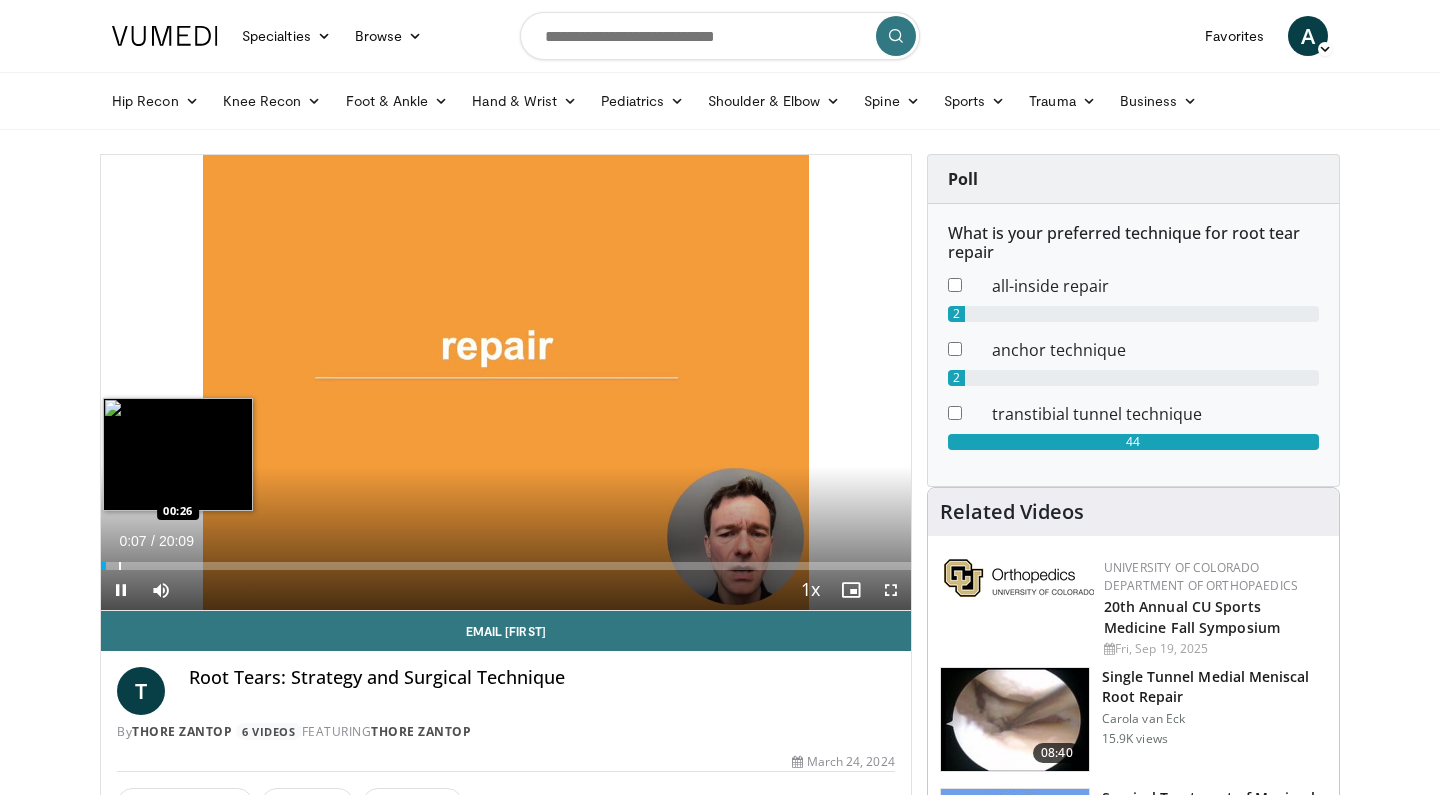 click at bounding box center (120, 566) 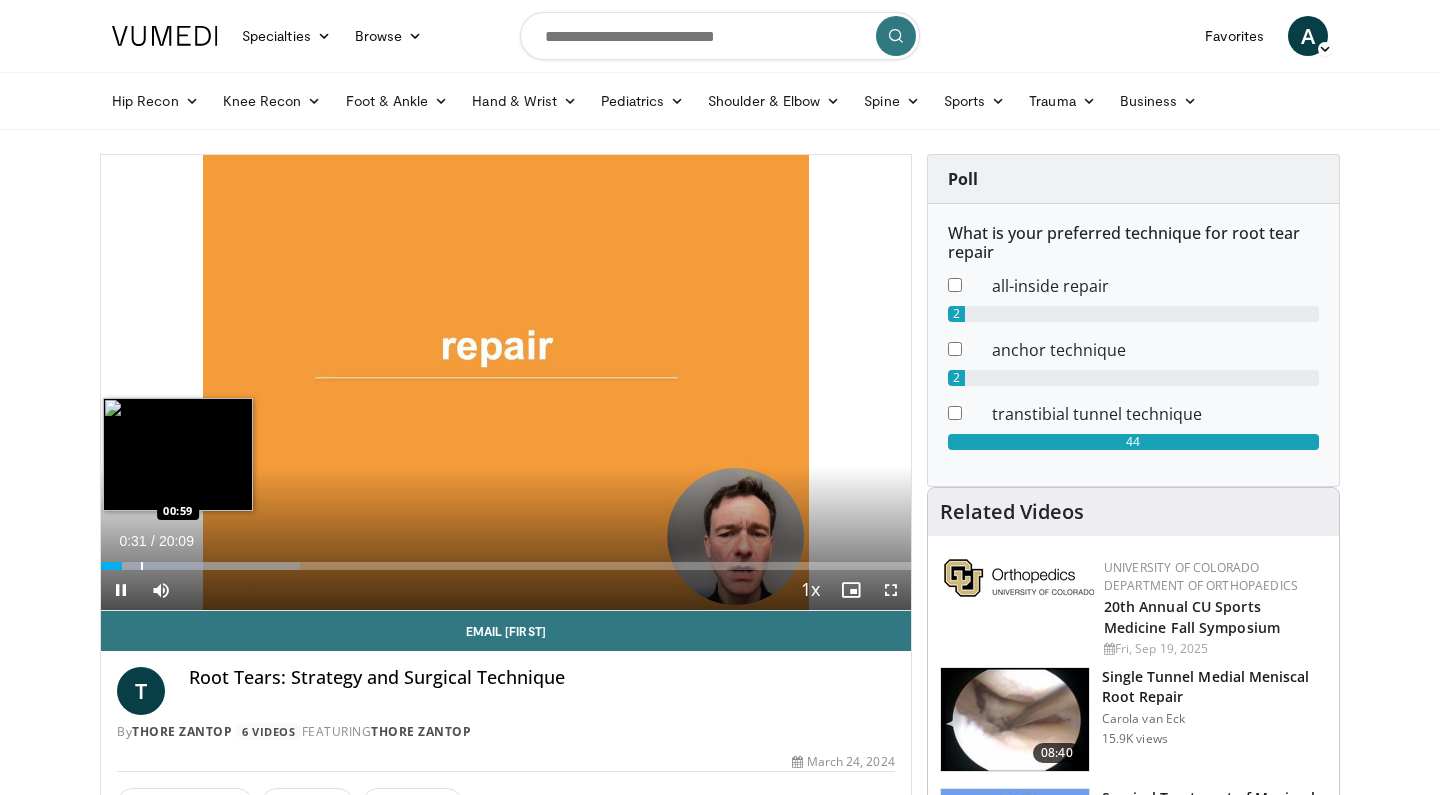 click at bounding box center [142, 566] 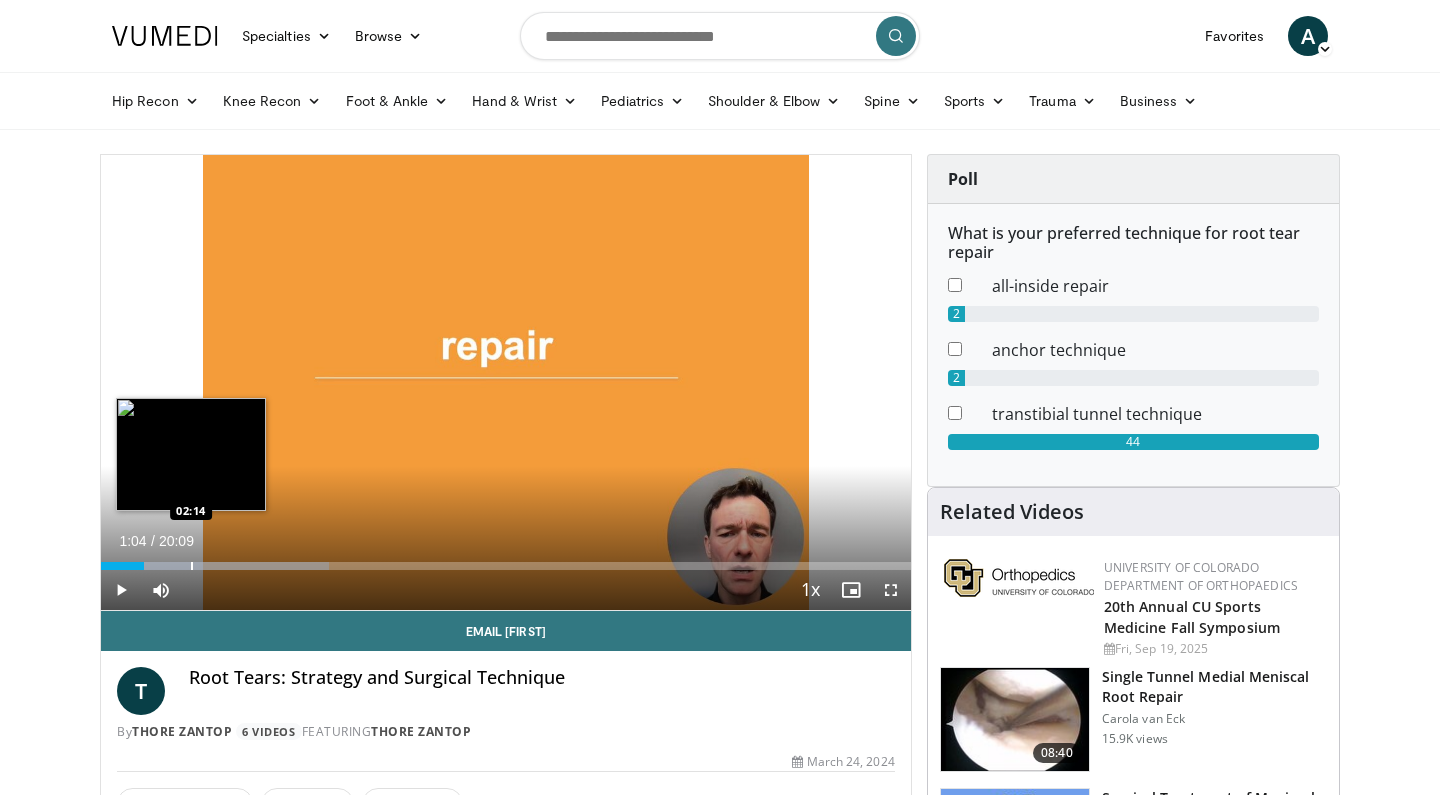 click at bounding box center [225, 566] 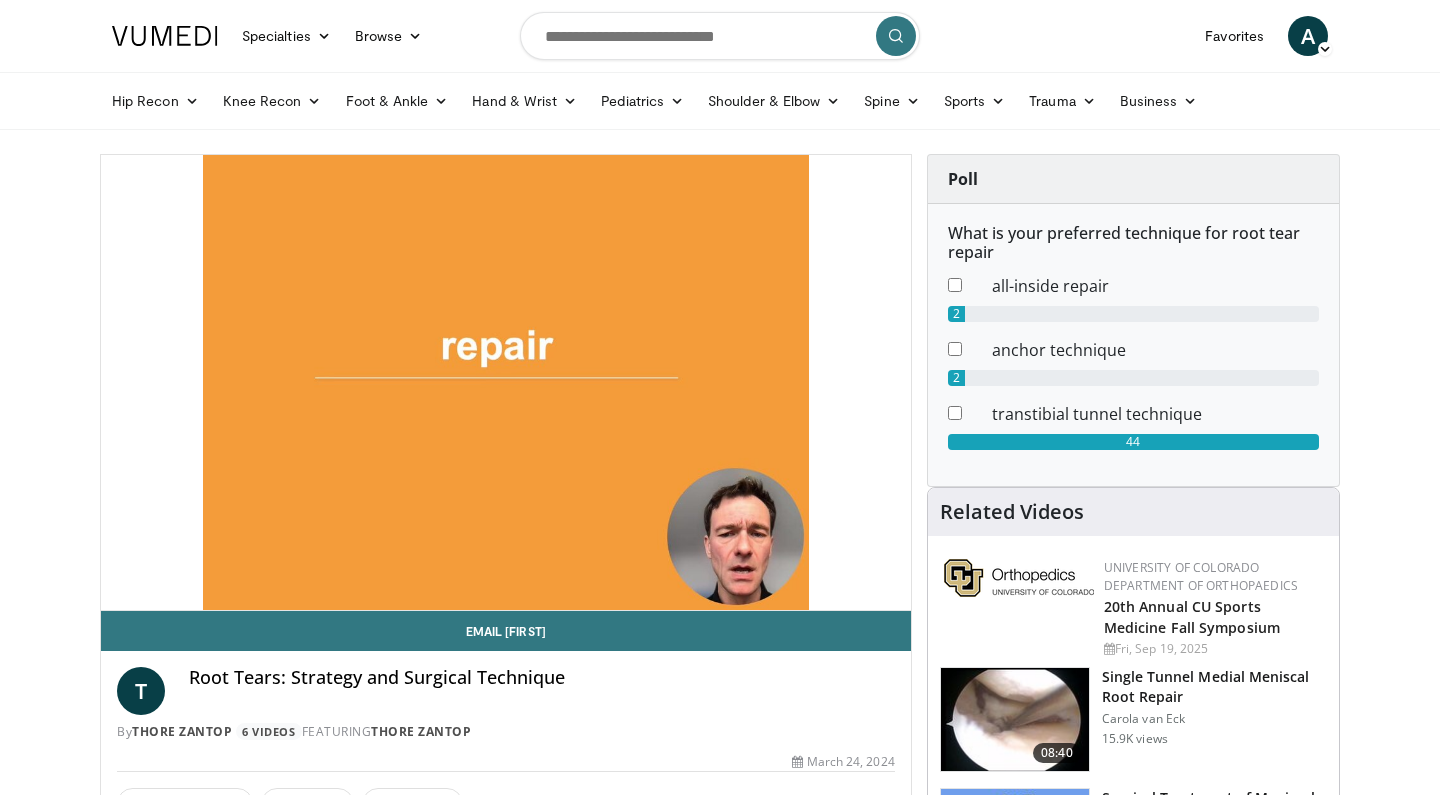 click on "10 seconds
Tap to unmute" at bounding box center [506, 382] 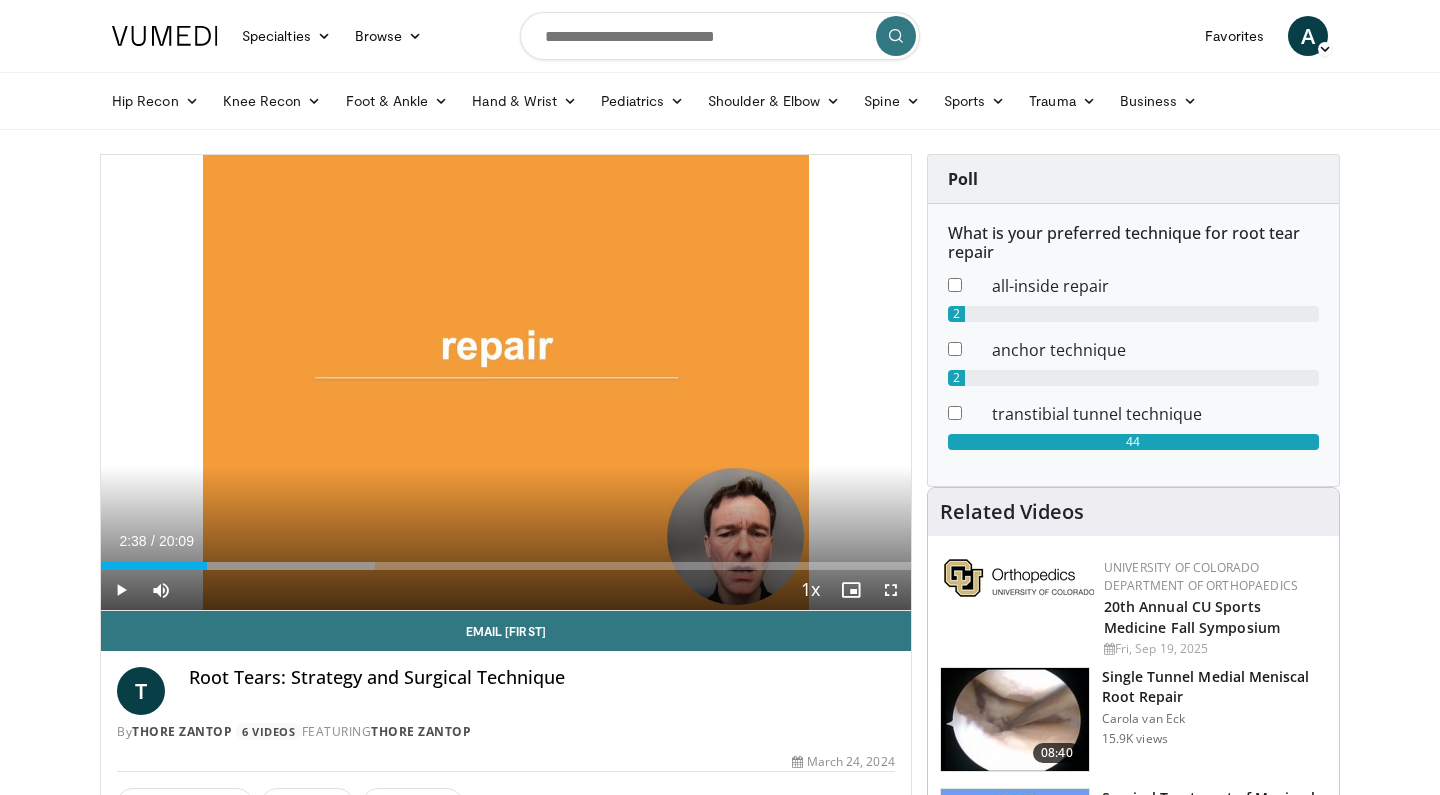 click at bounding box center (121, 590) 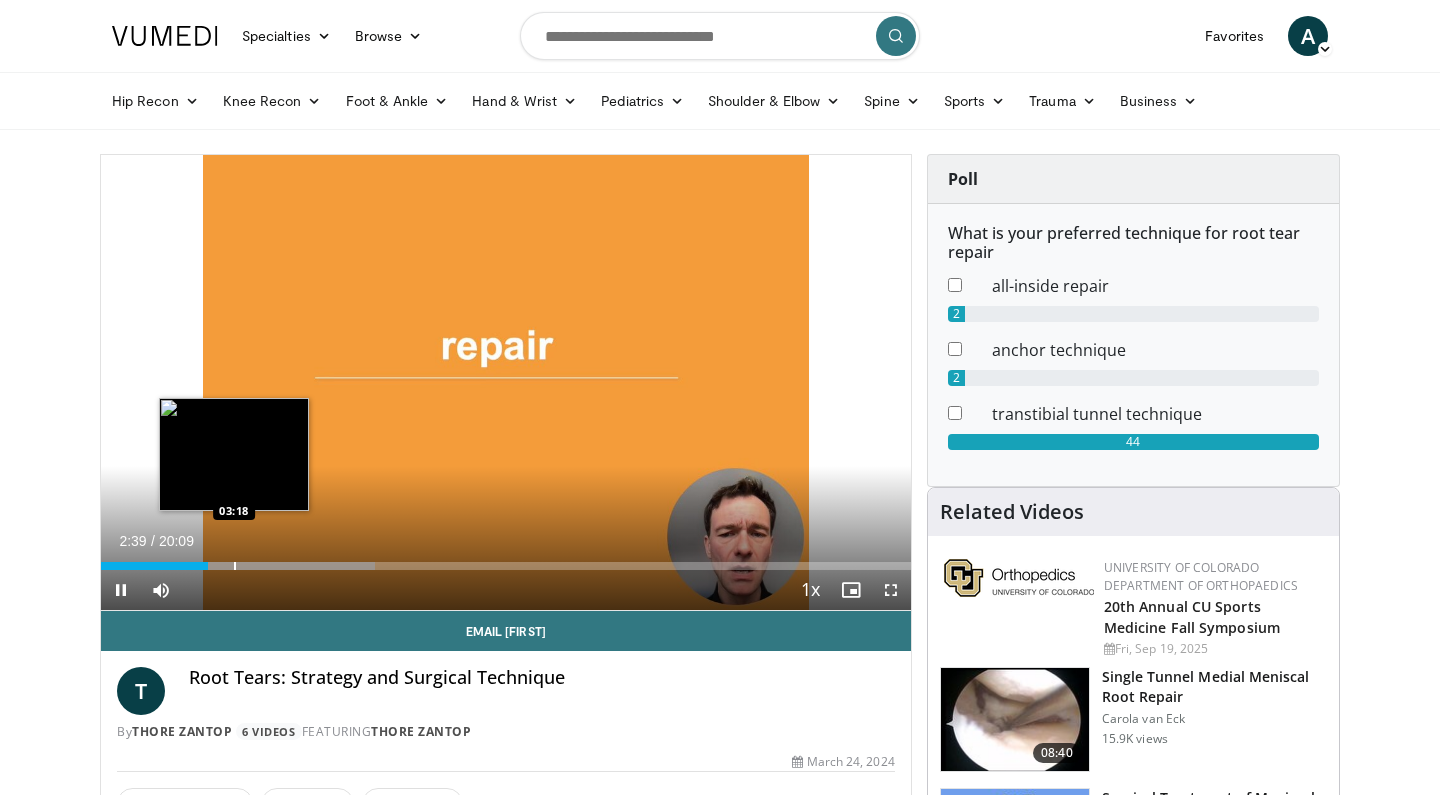click on "Loaded :  33.90% 02:39 03:18" at bounding box center (506, 560) 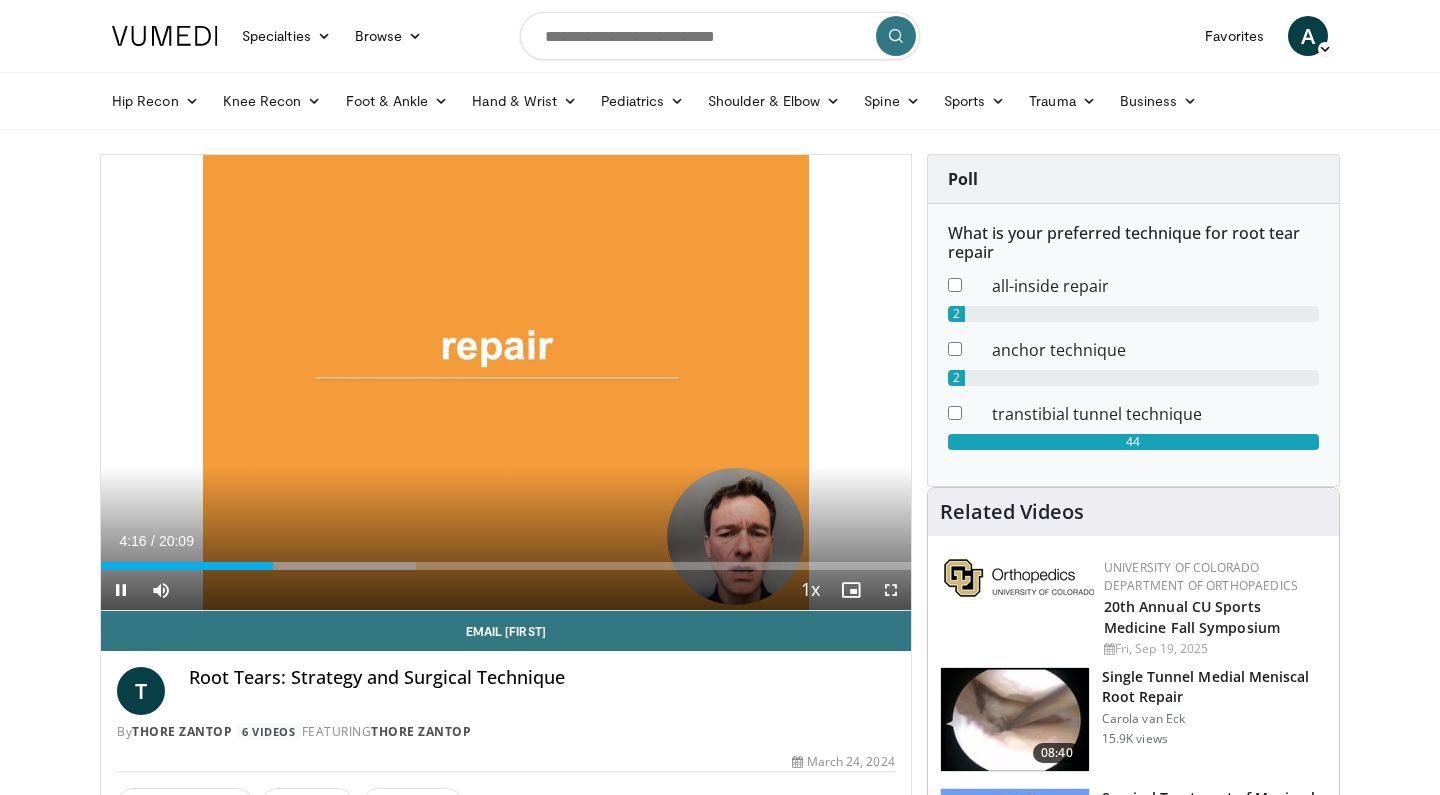click at bounding box center (121, 590) 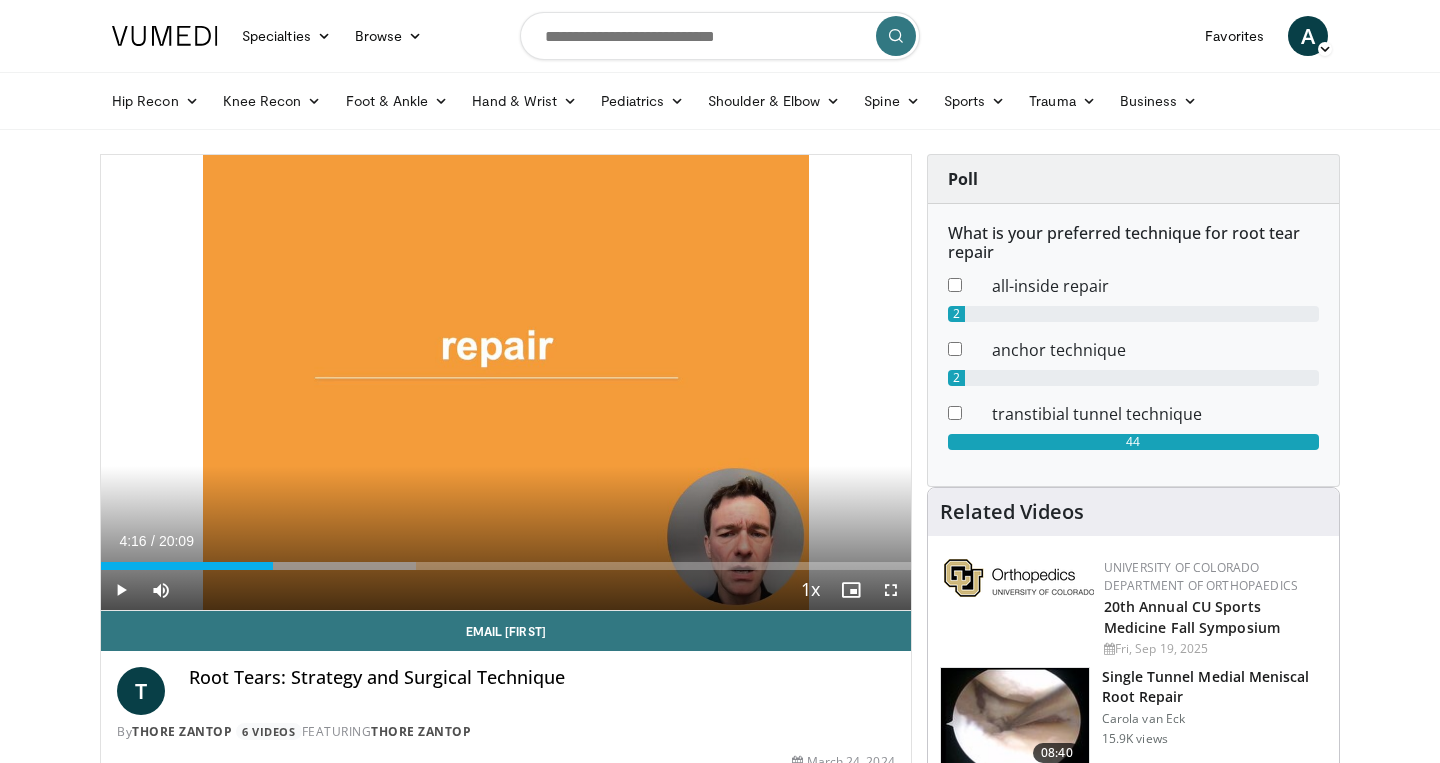 click at bounding box center [121, 590] 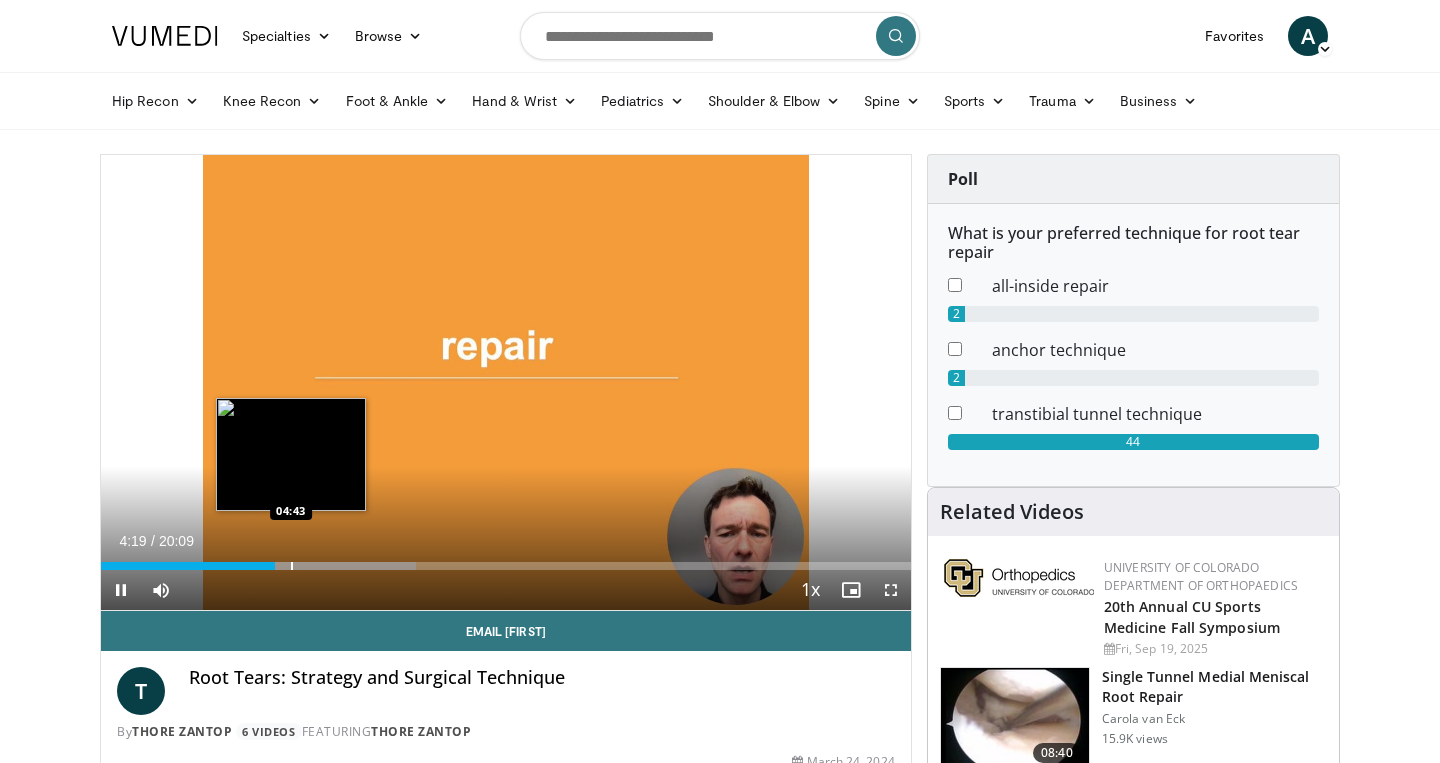 click at bounding box center [292, 566] 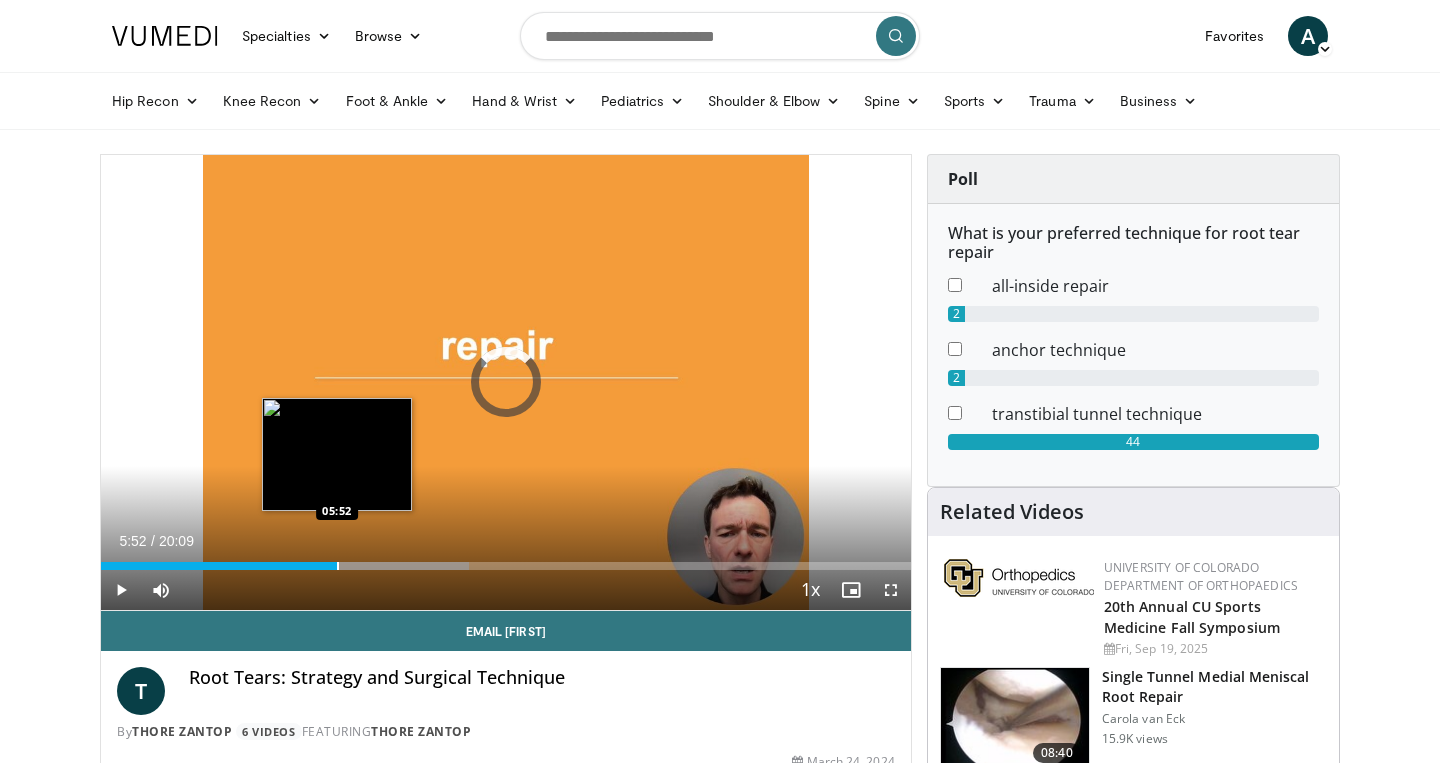 click at bounding box center (338, 566) 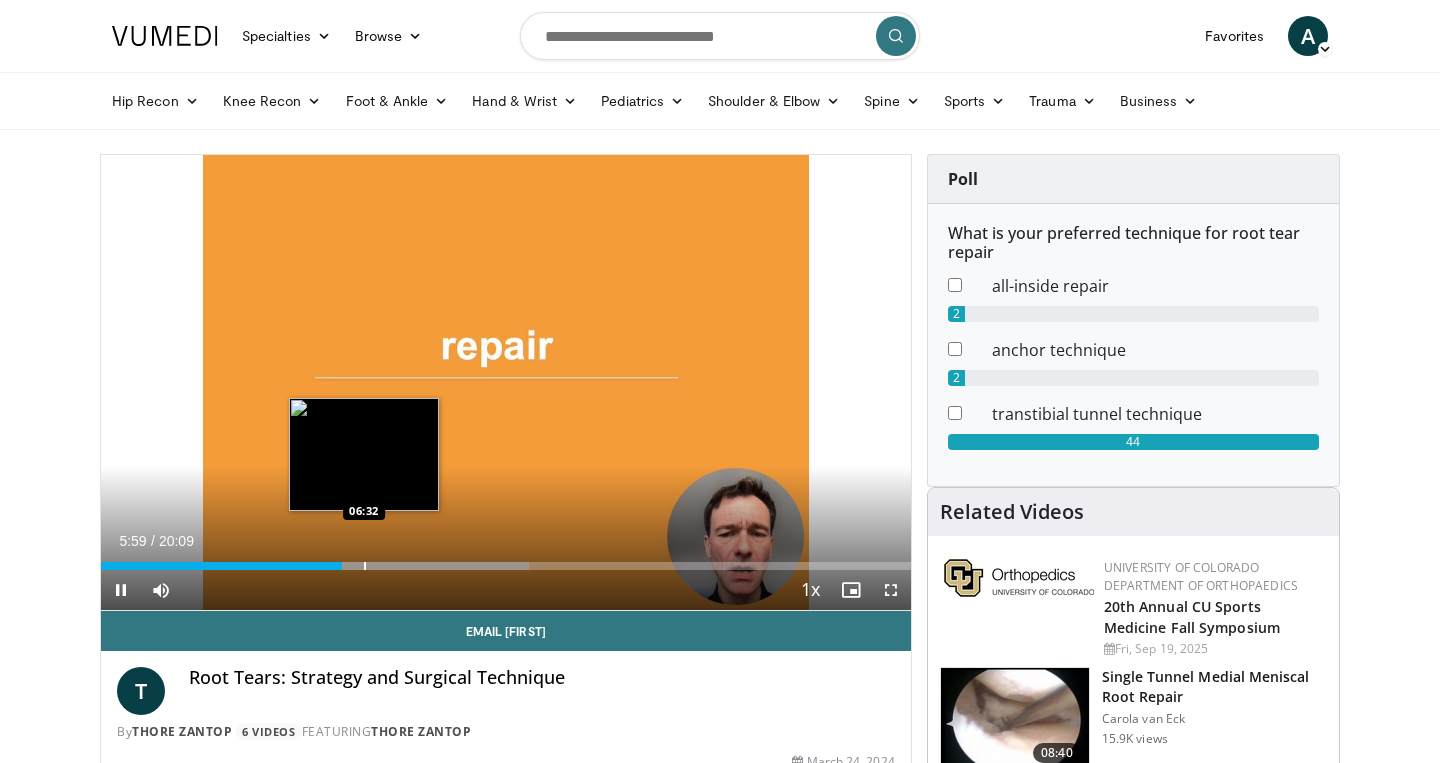 click at bounding box center [365, 566] 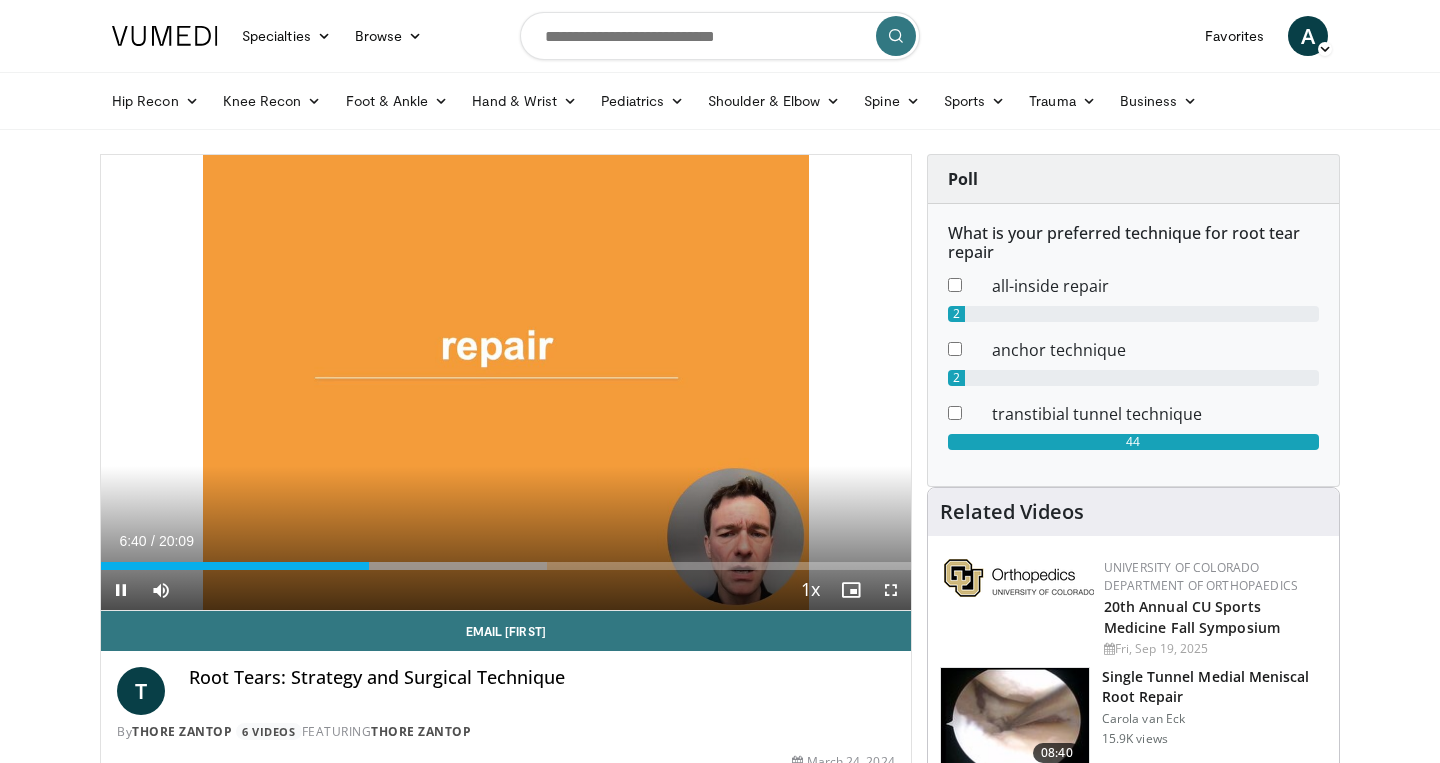 click at bounding box center (121, 590) 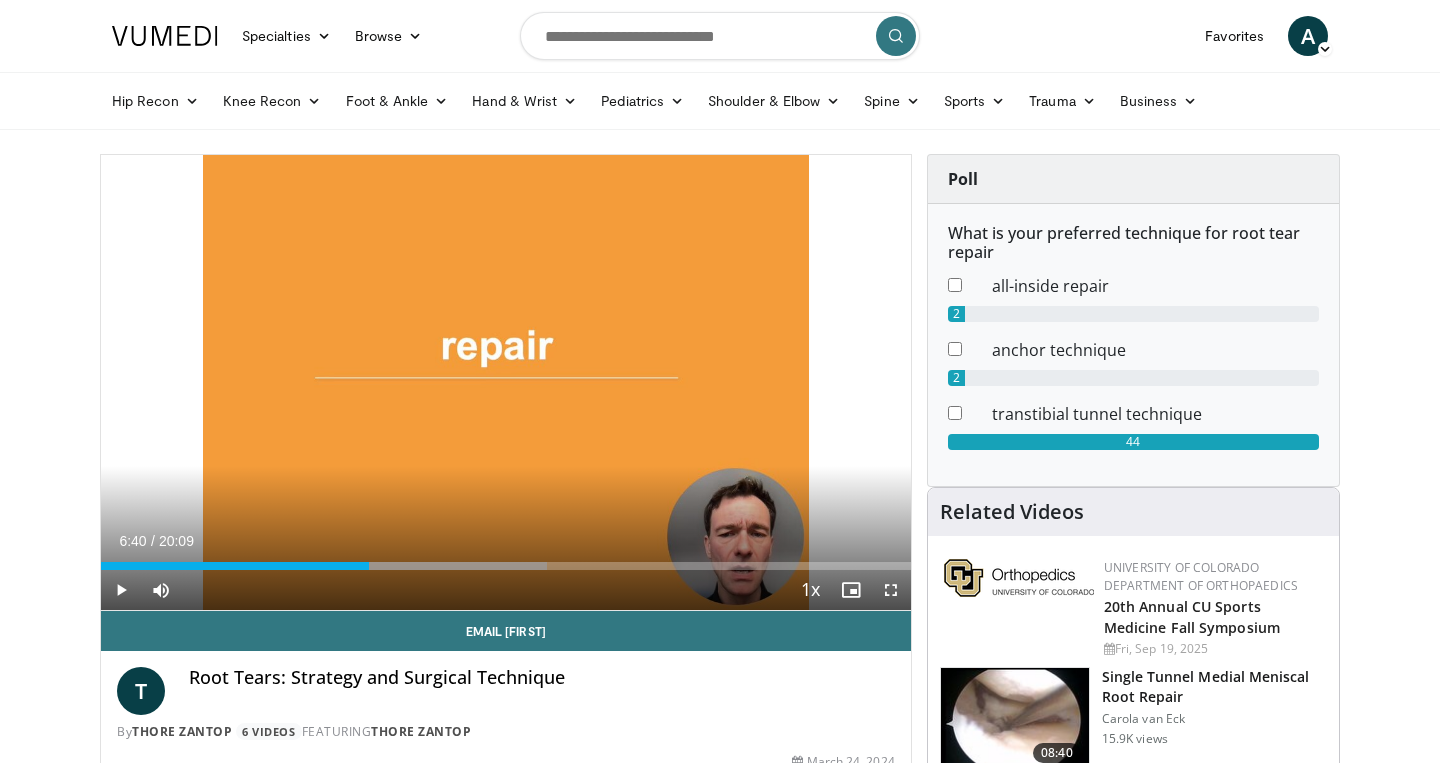 click at bounding box center [121, 590] 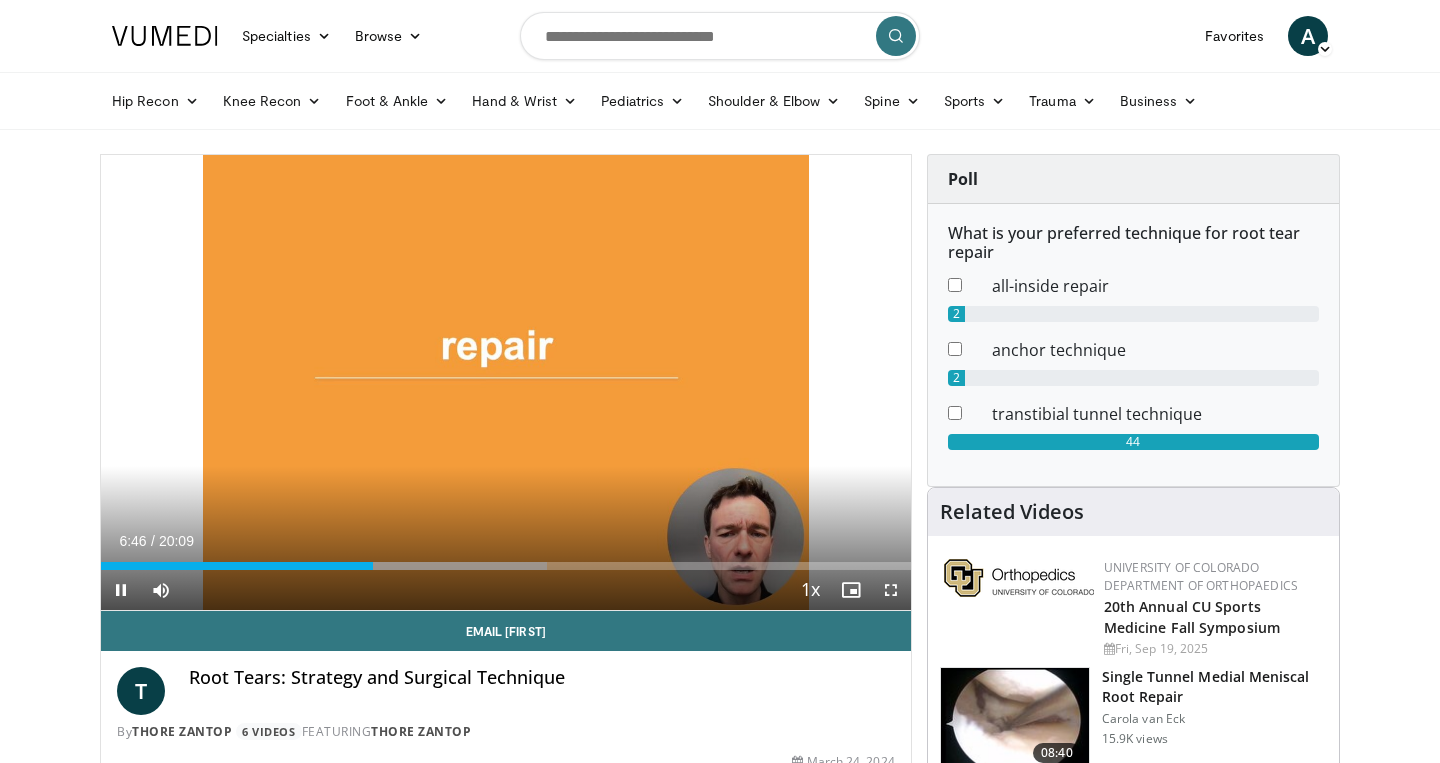 click at bounding box center (121, 590) 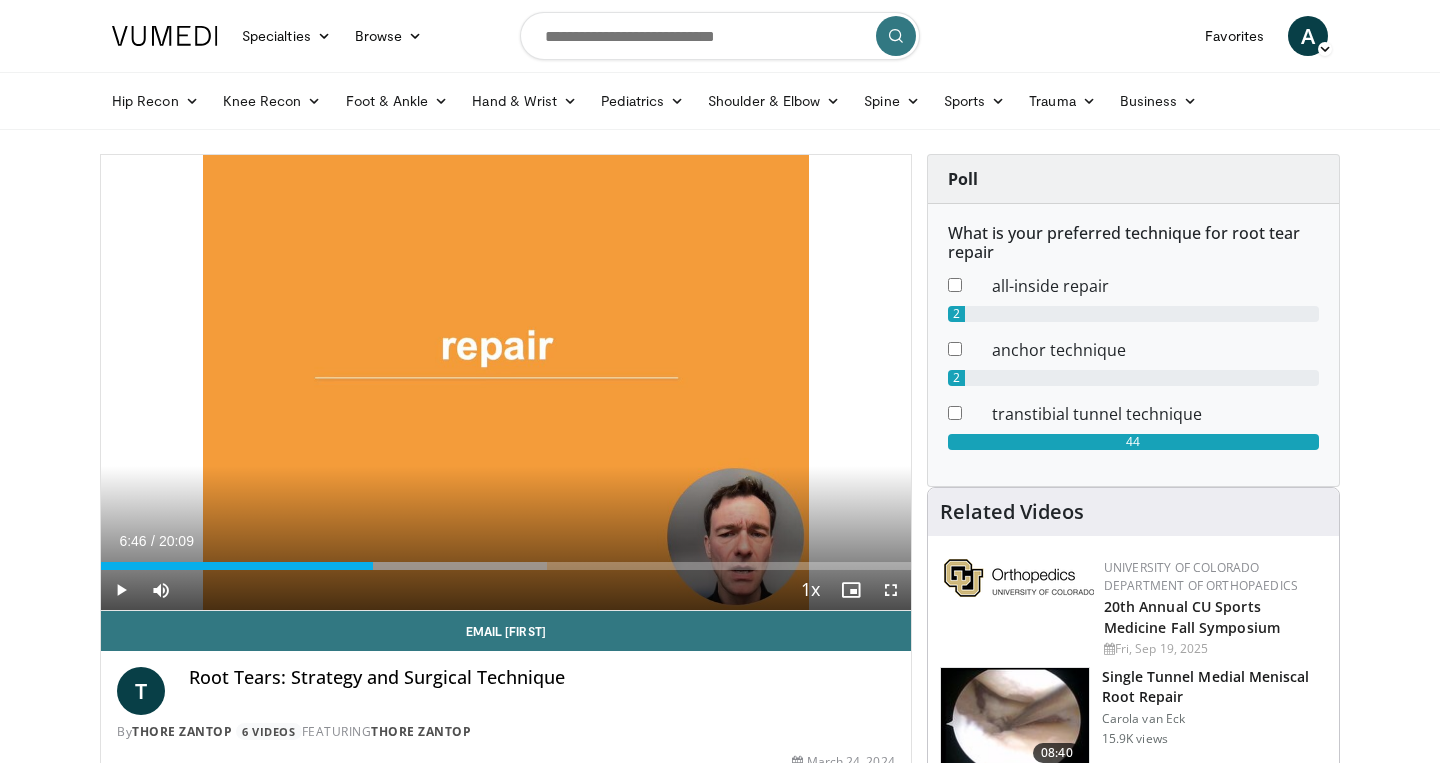click at bounding box center (121, 590) 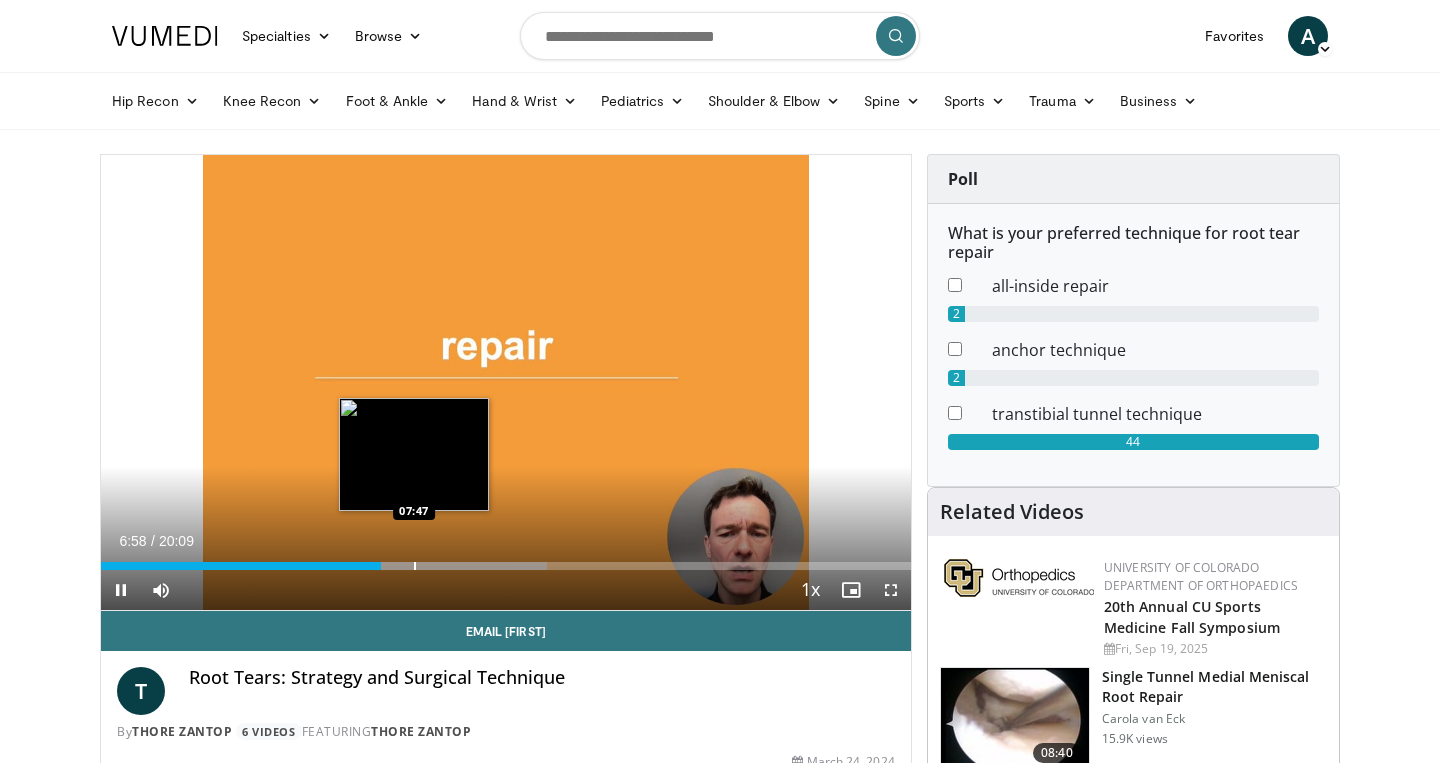 click at bounding box center (415, 566) 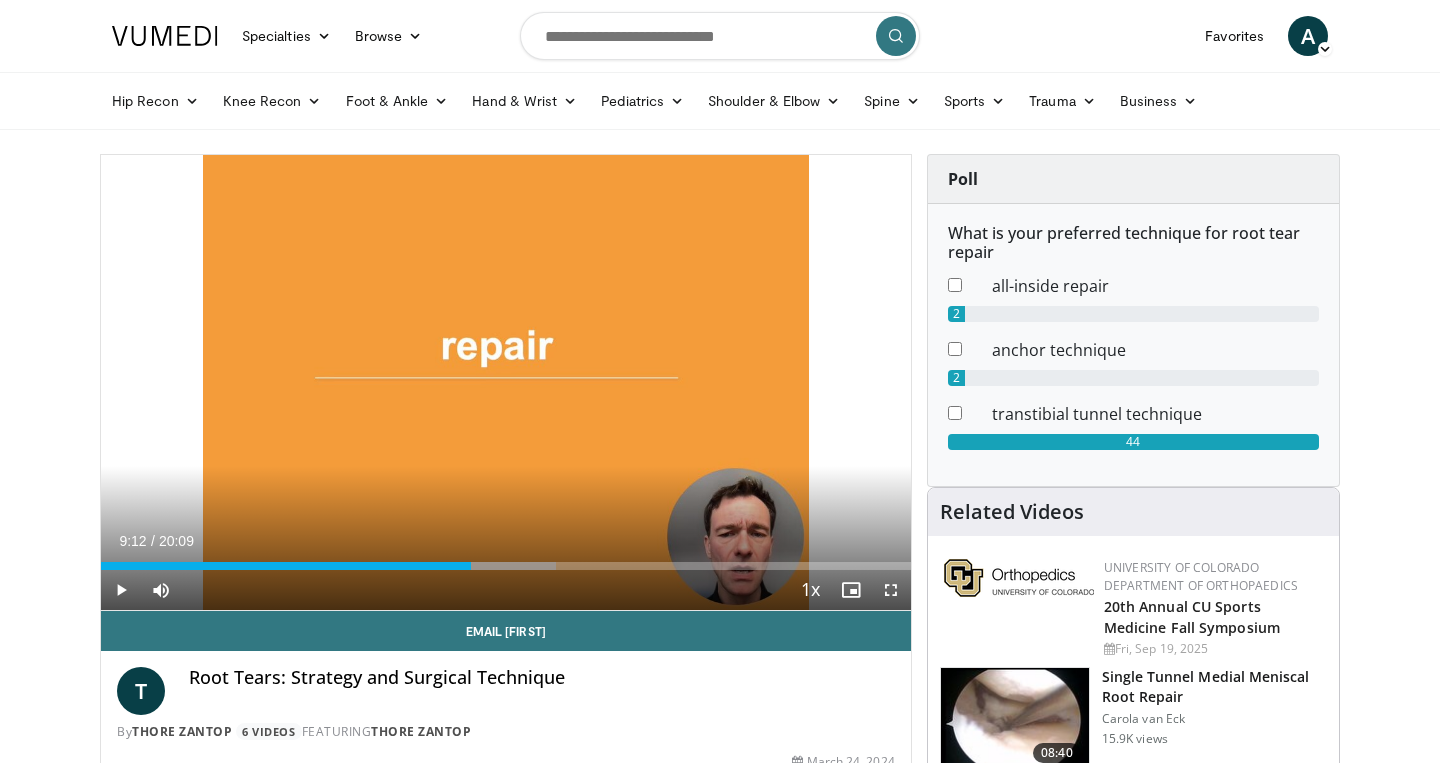 click at bounding box center [472, 566] 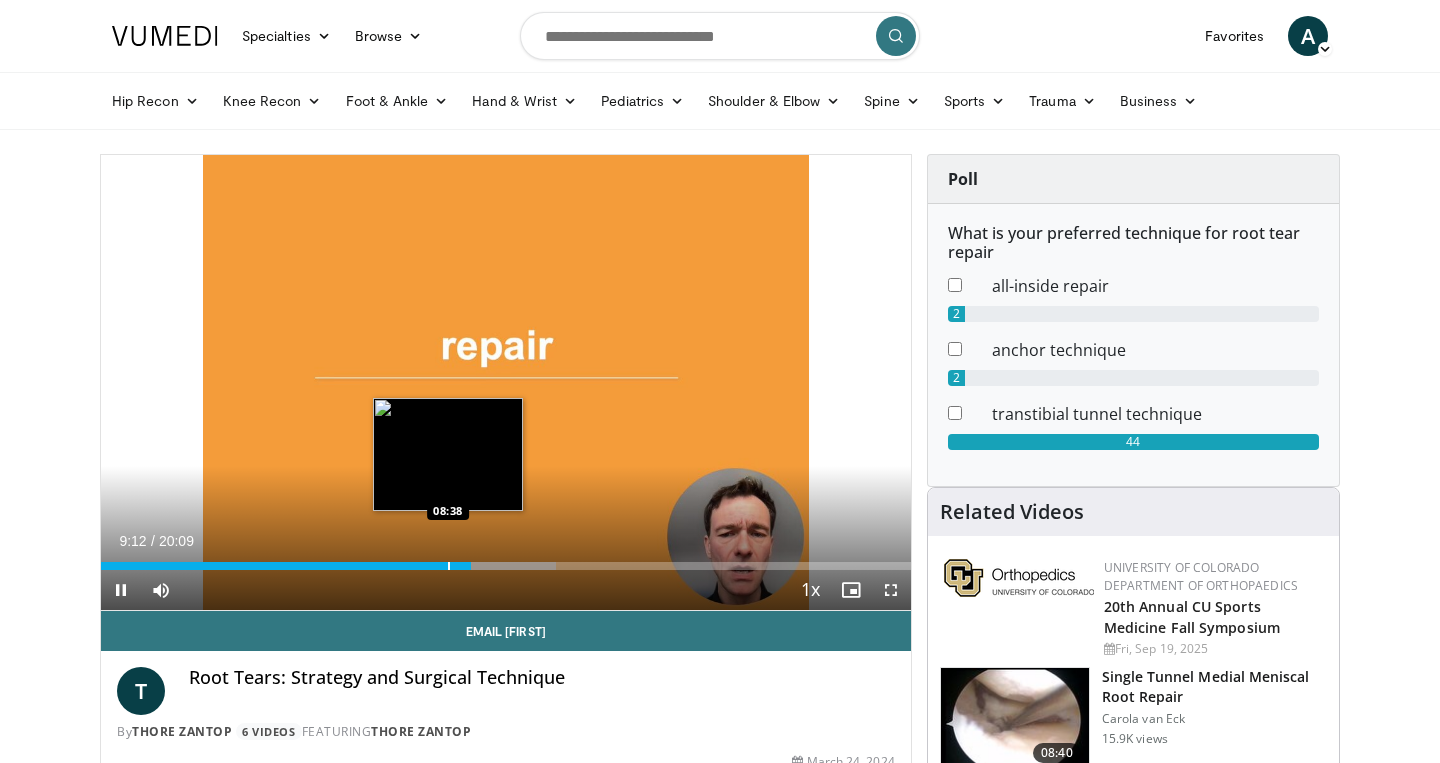 click on "Loaded :  56.23% 09:12 08:38" at bounding box center [506, 566] 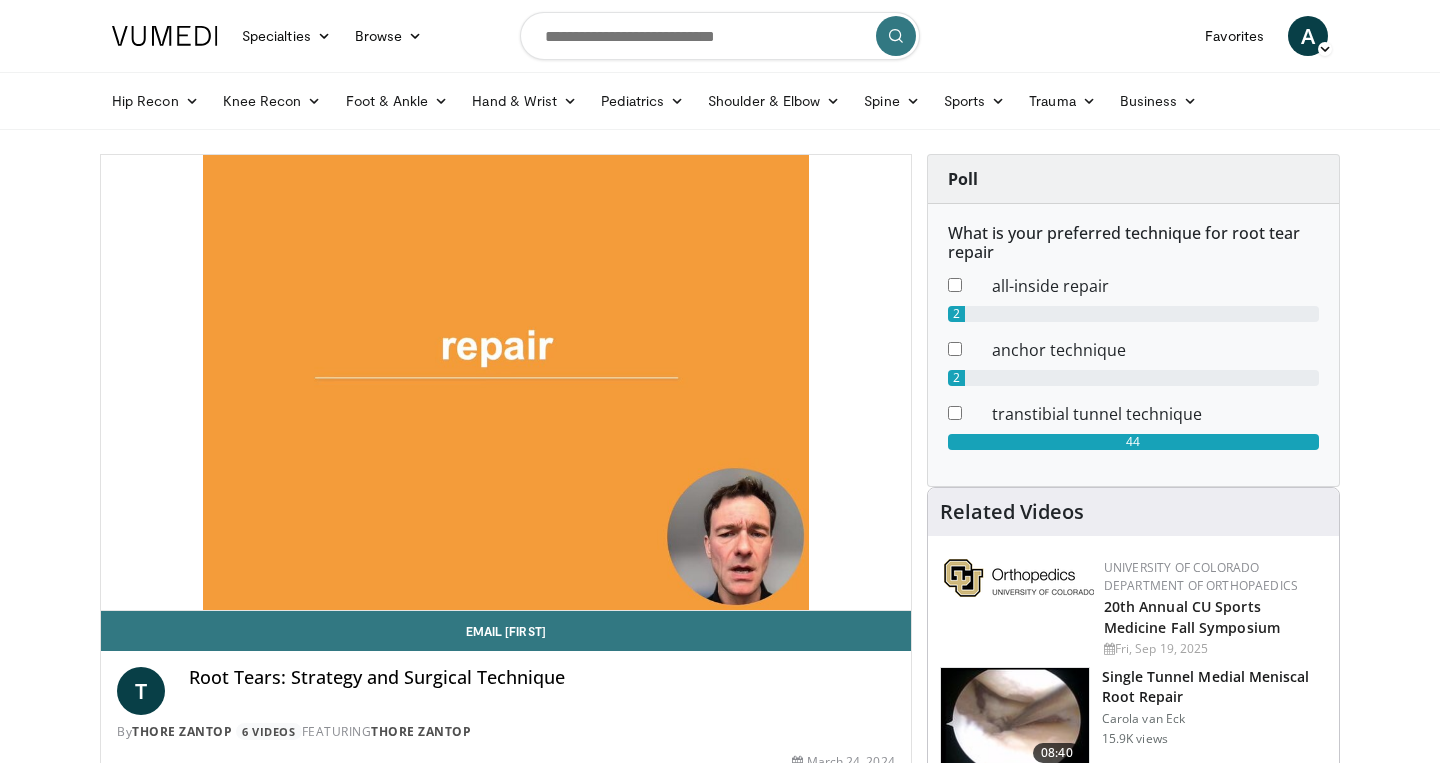 click on "**********" at bounding box center [506, 383] 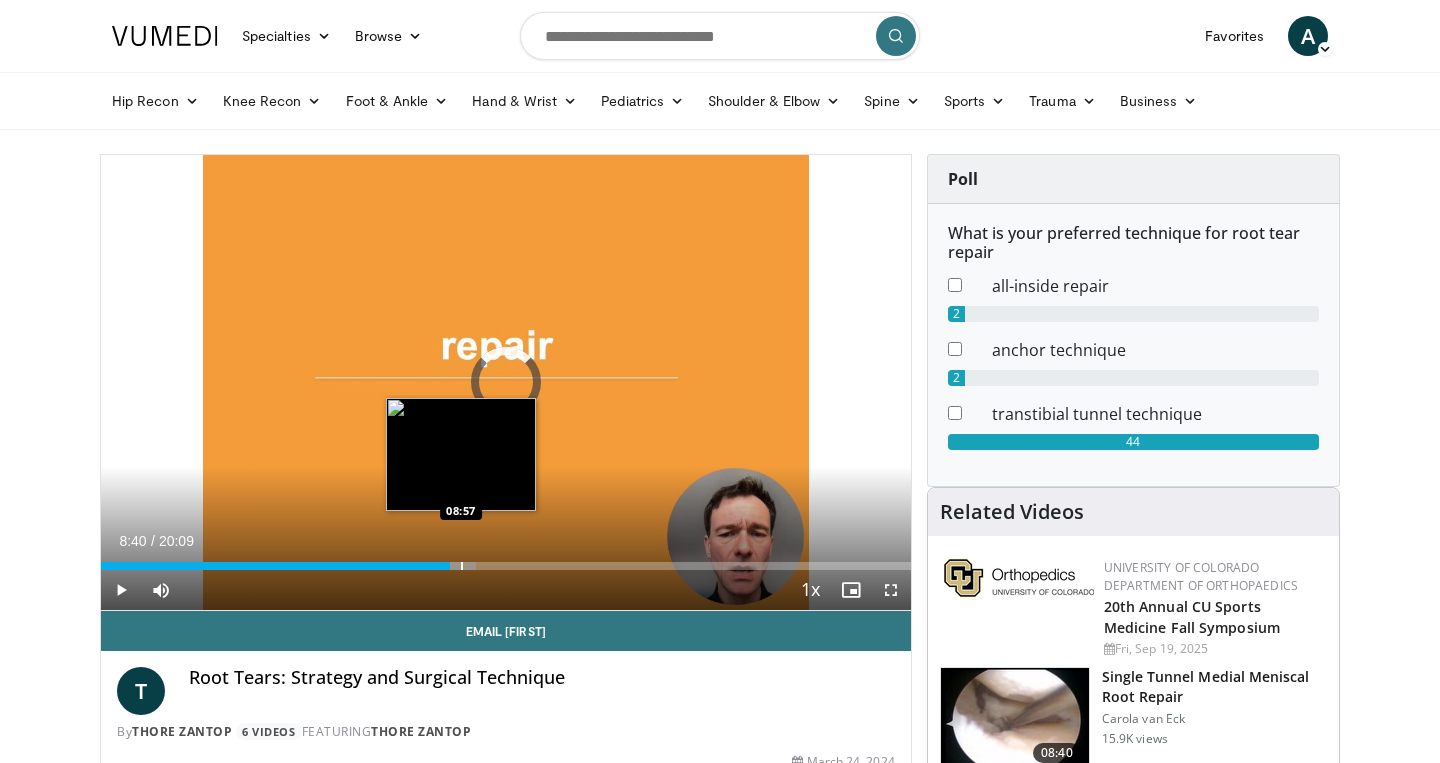 click at bounding box center [462, 566] 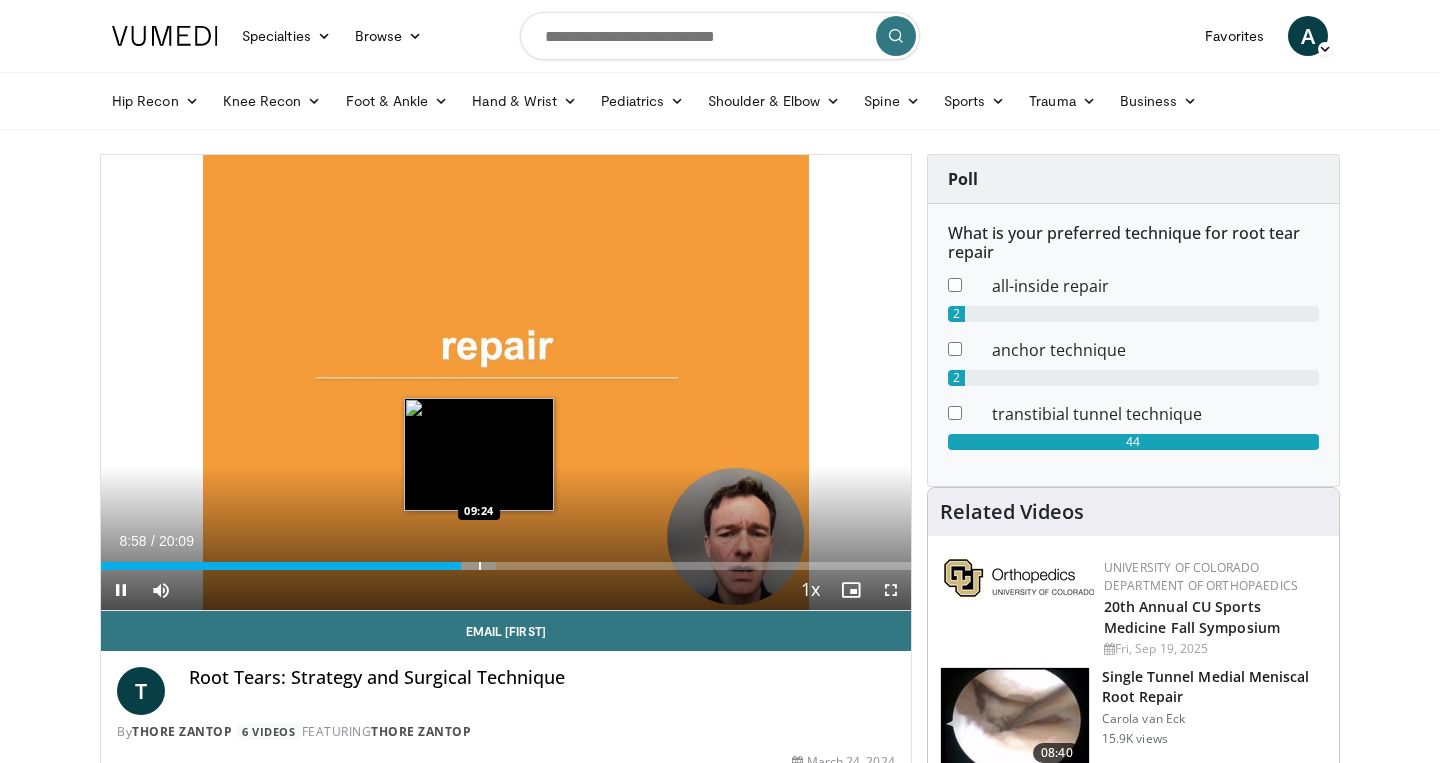 click at bounding box center [480, 566] 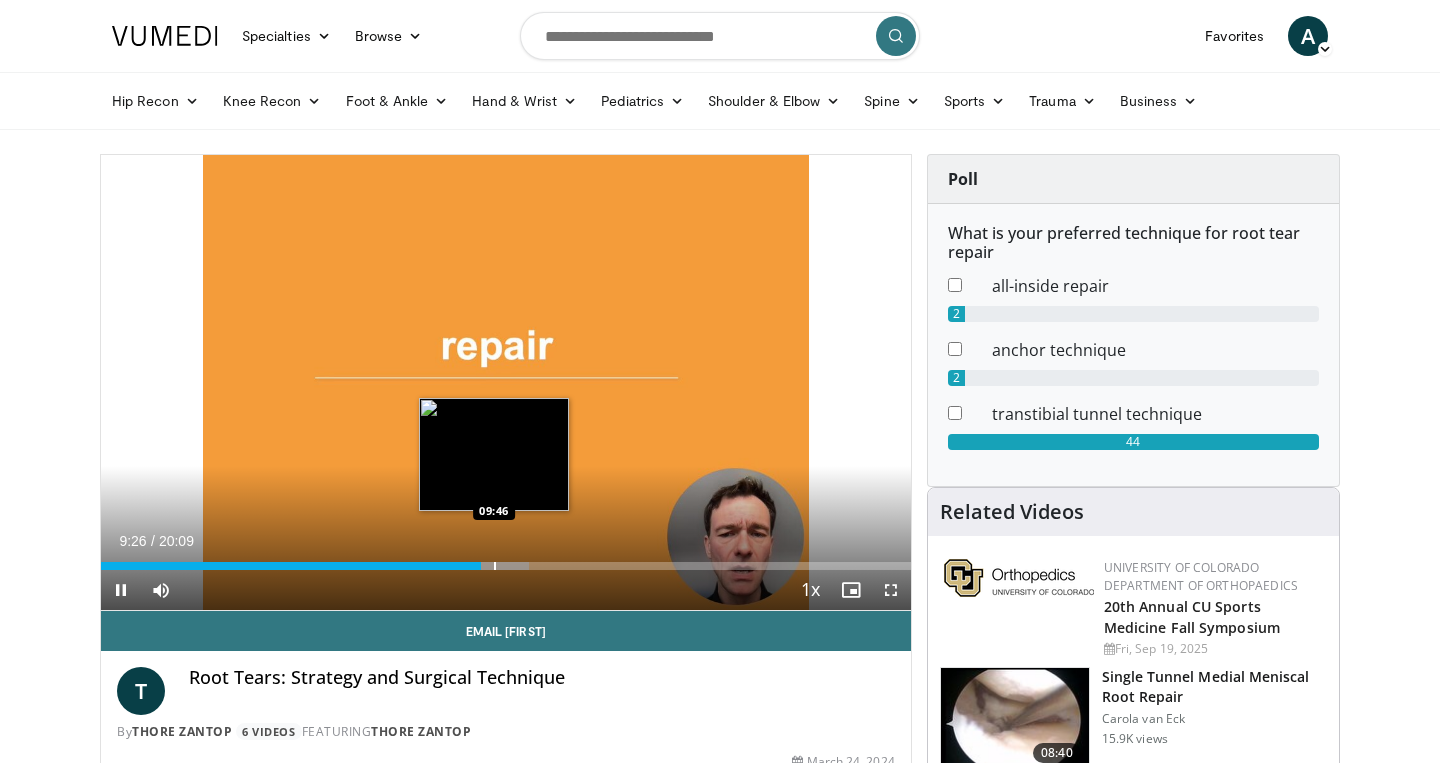 click at bounding box center [495, 566] 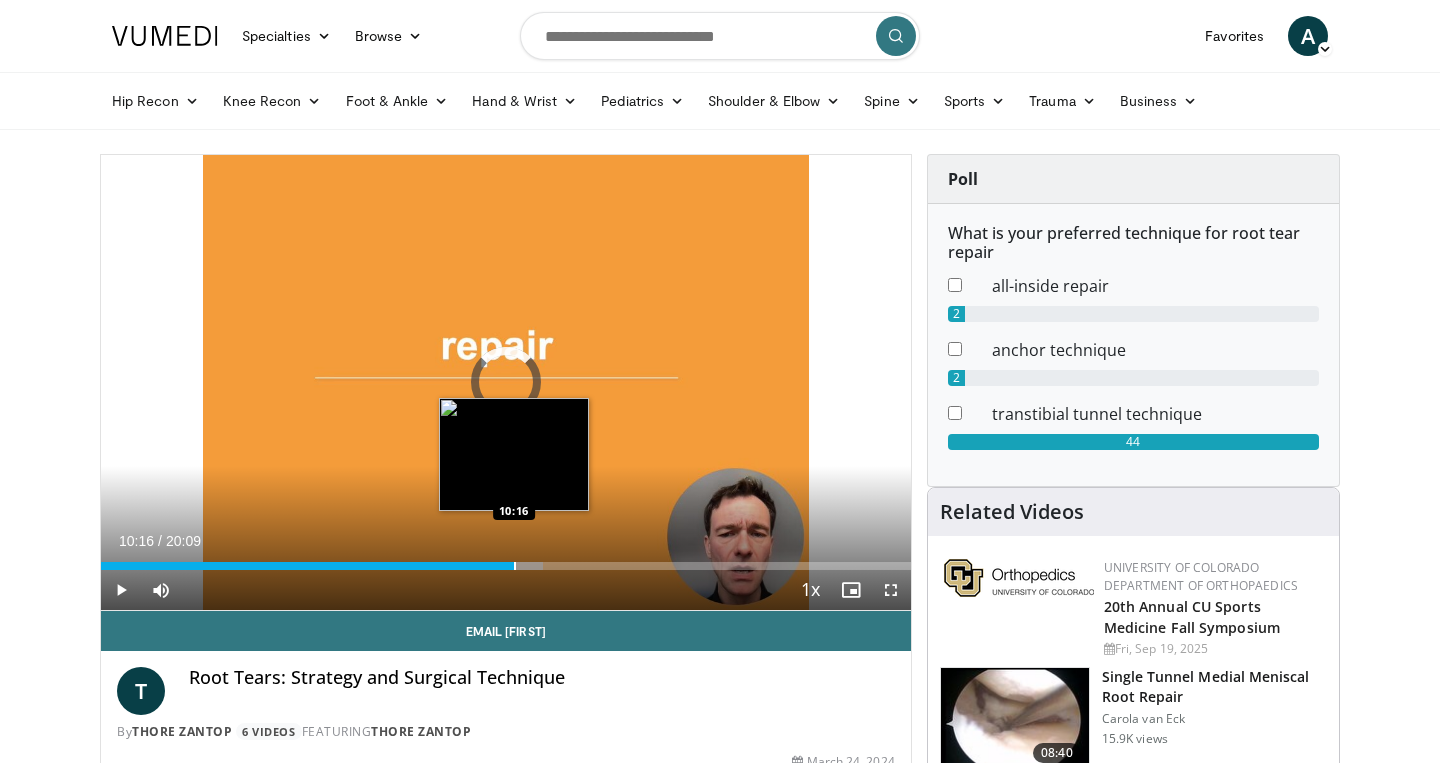 click at bounding box center [515, 566] 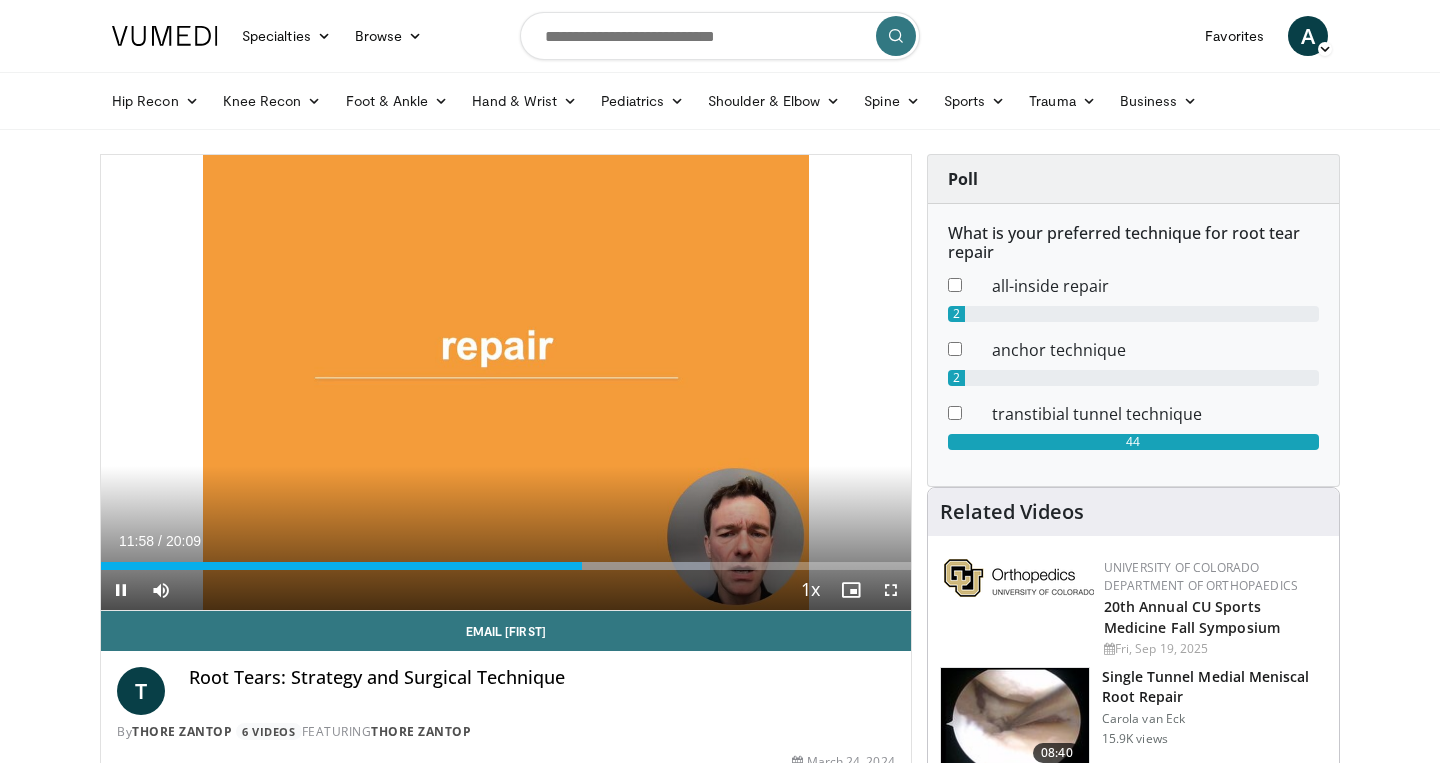click at bounding box center [121, 590] 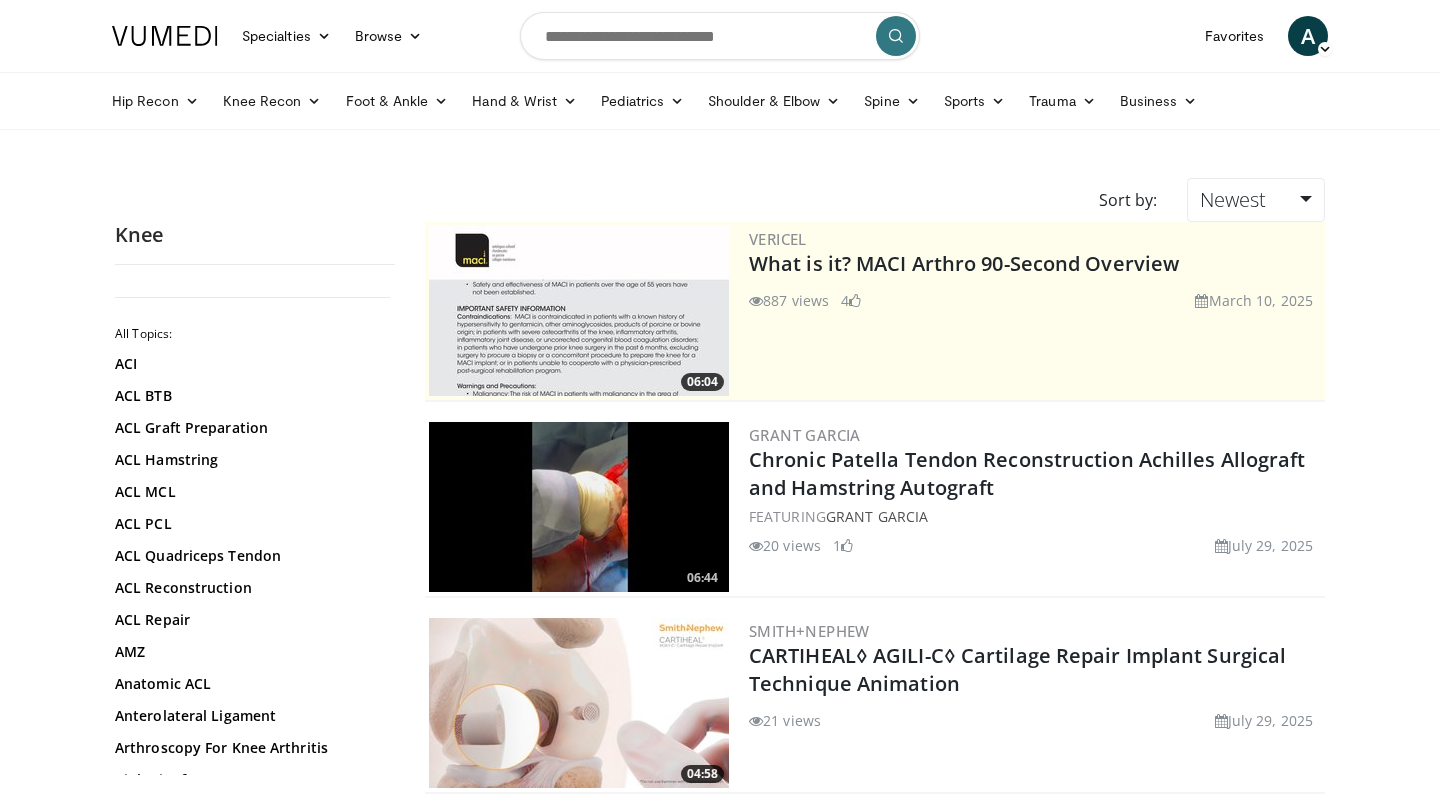 scroll, scrollTop: 0, scrollLeft: 0, axis: both 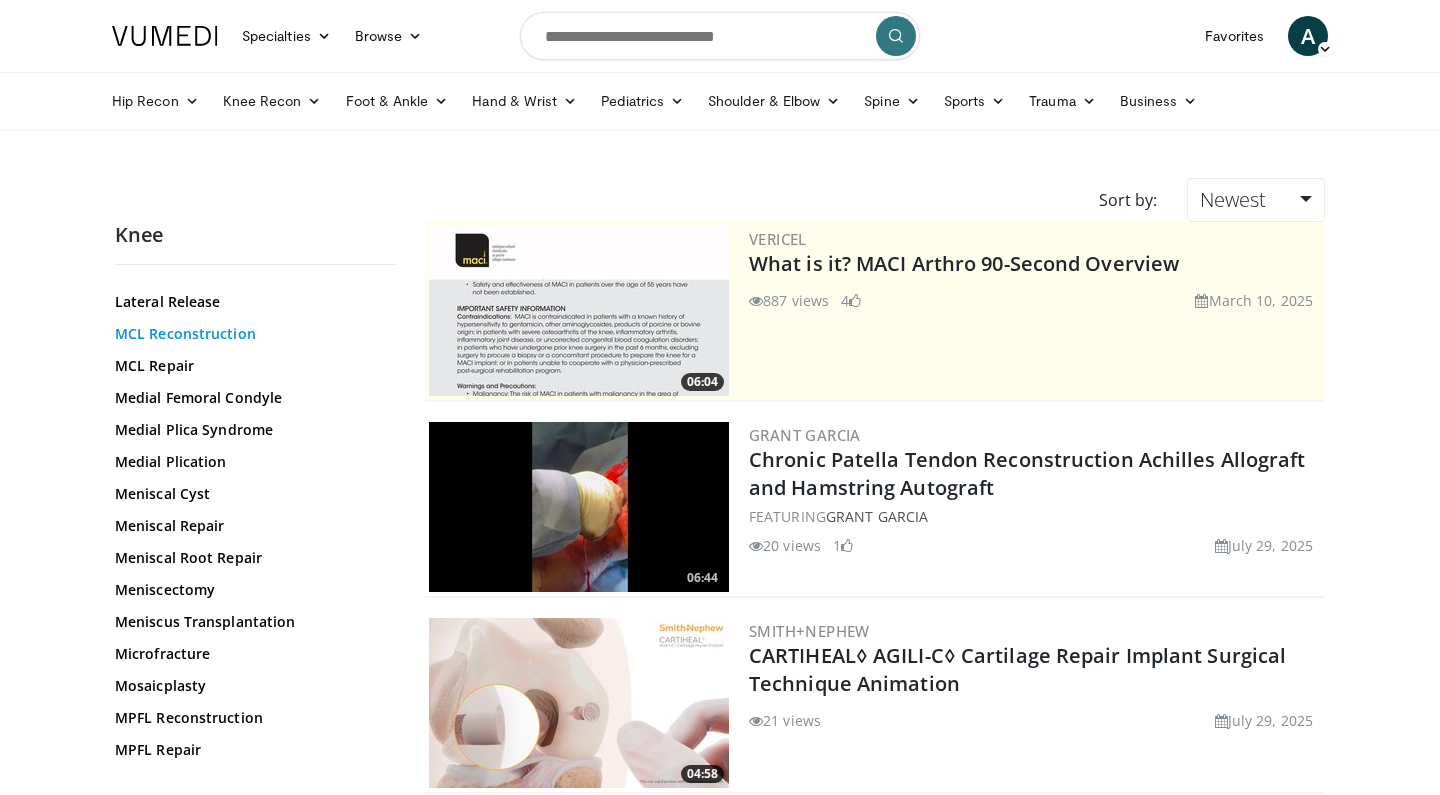 click on "MCL Reconstruction" at bounding box center (250, 334) 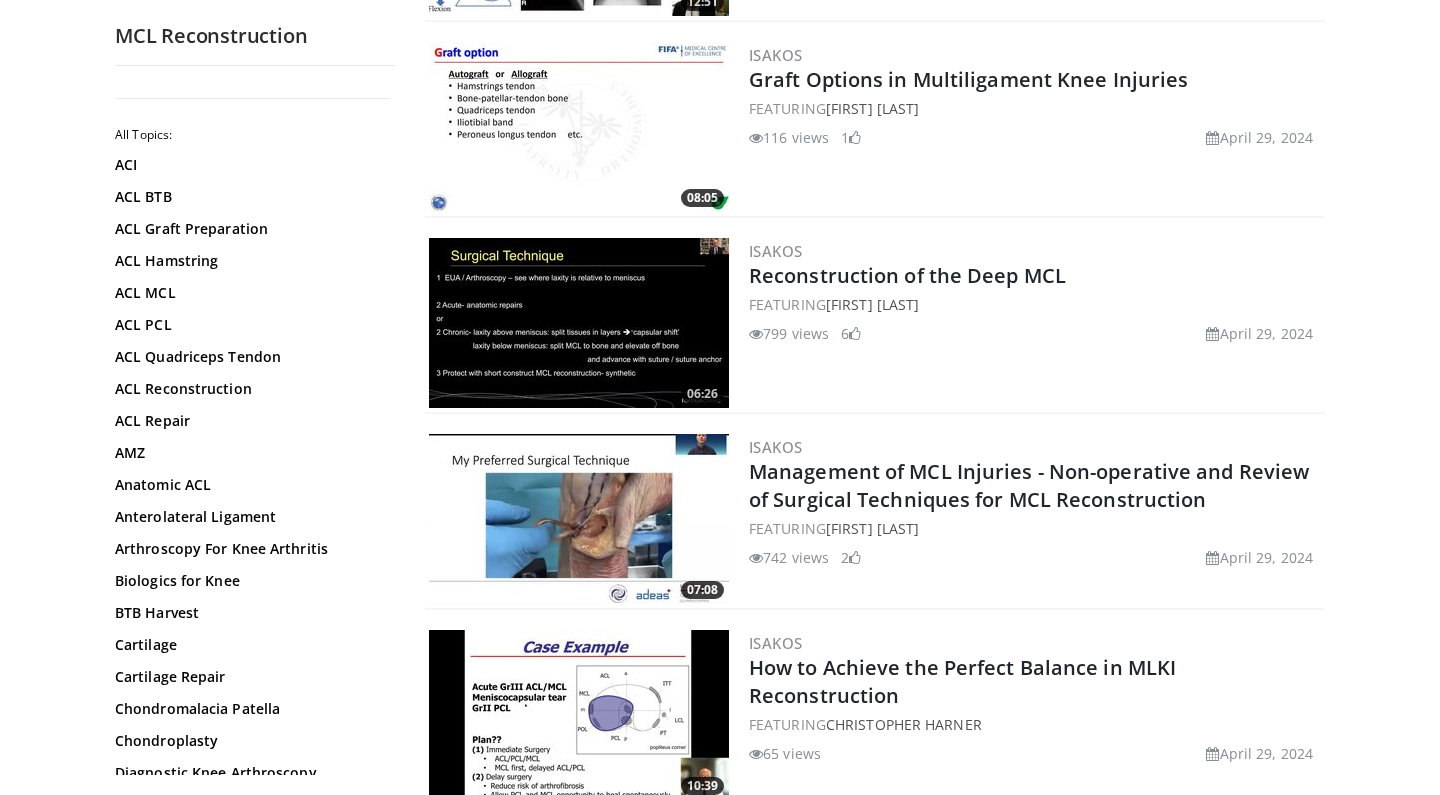scroll, scrollTop: 2023, scrollLeft: 0, axis: vertical 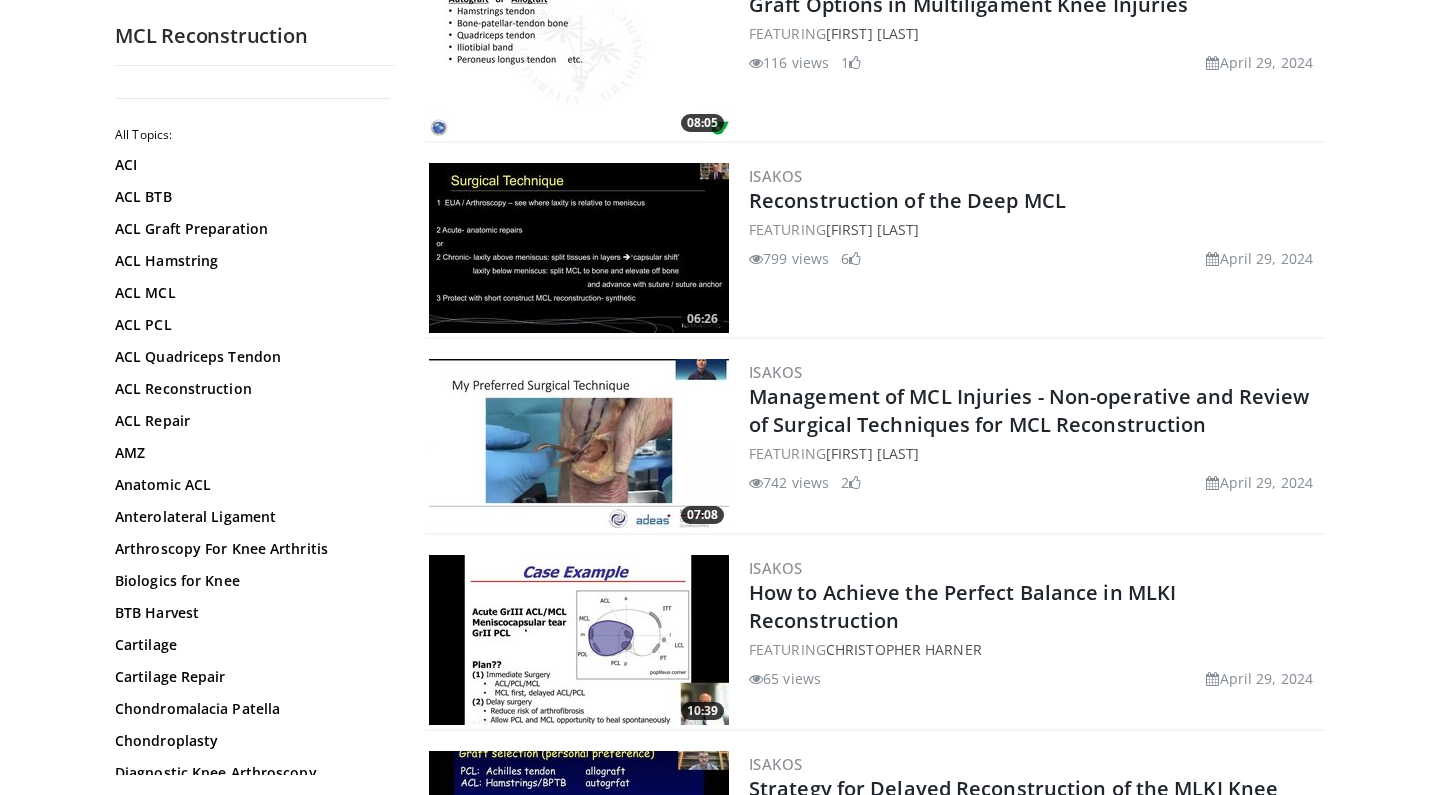 click at bounding box center (579, 444) 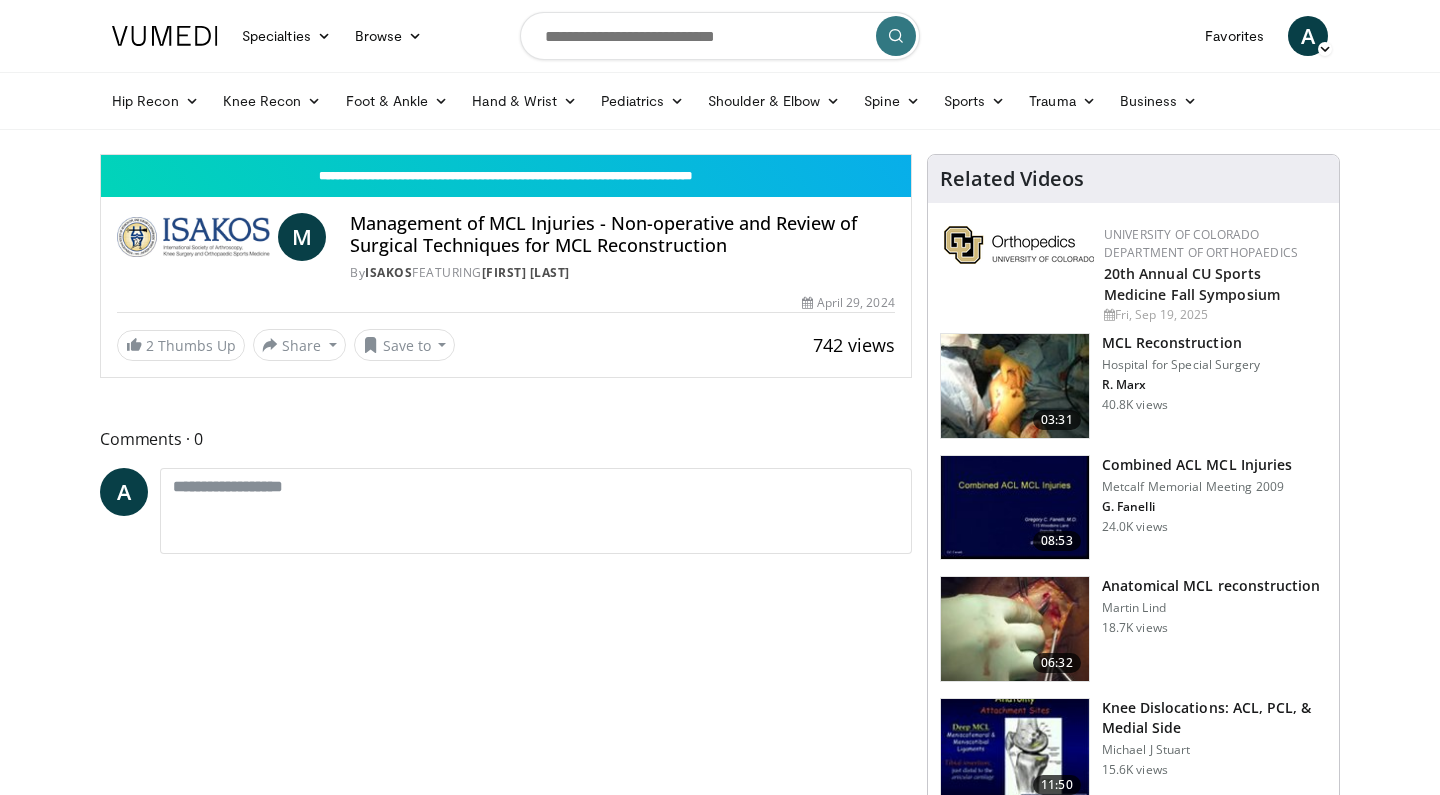 scroll, scrollTop: 0, scrollLeft: 0, axis: both 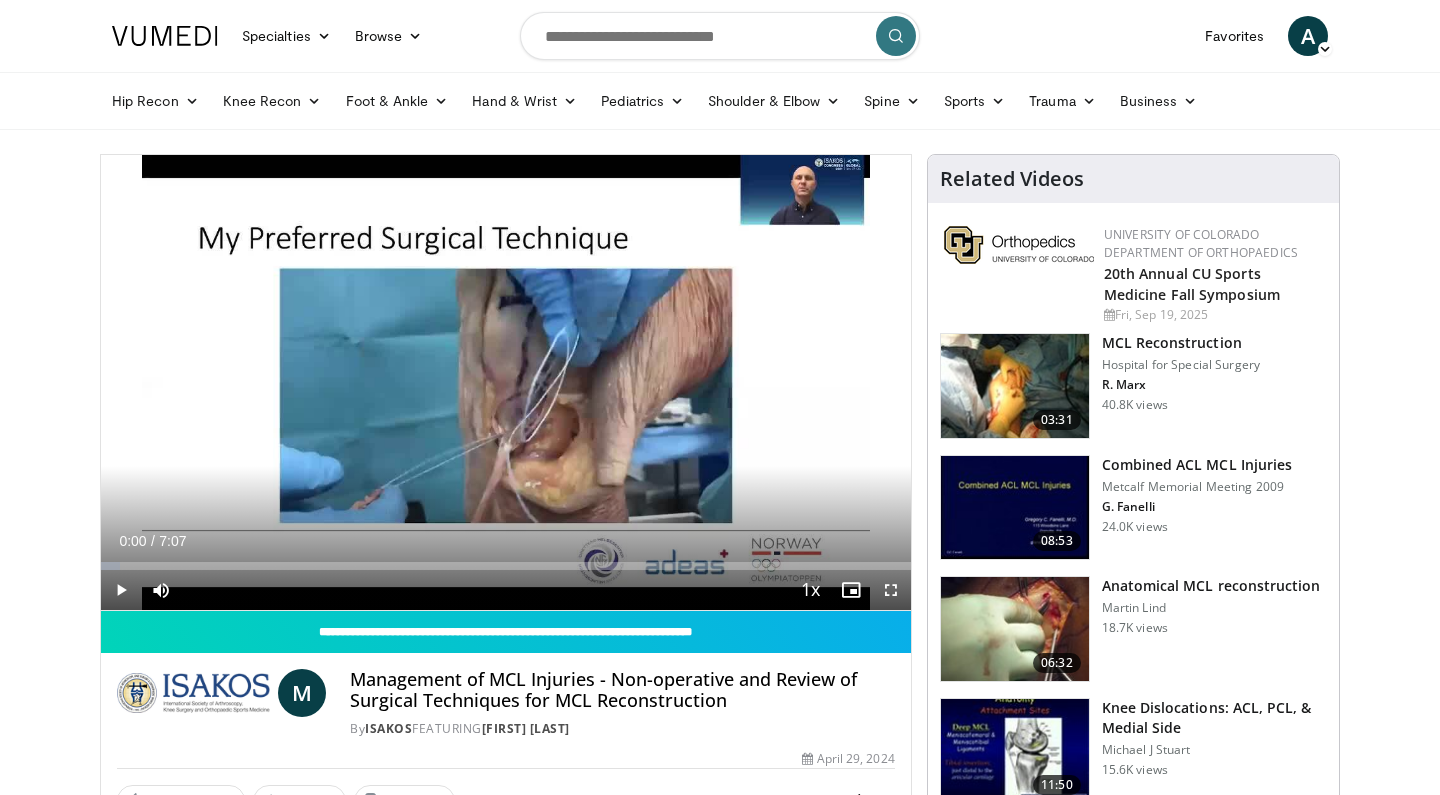 click at bounding box center [121, 590] 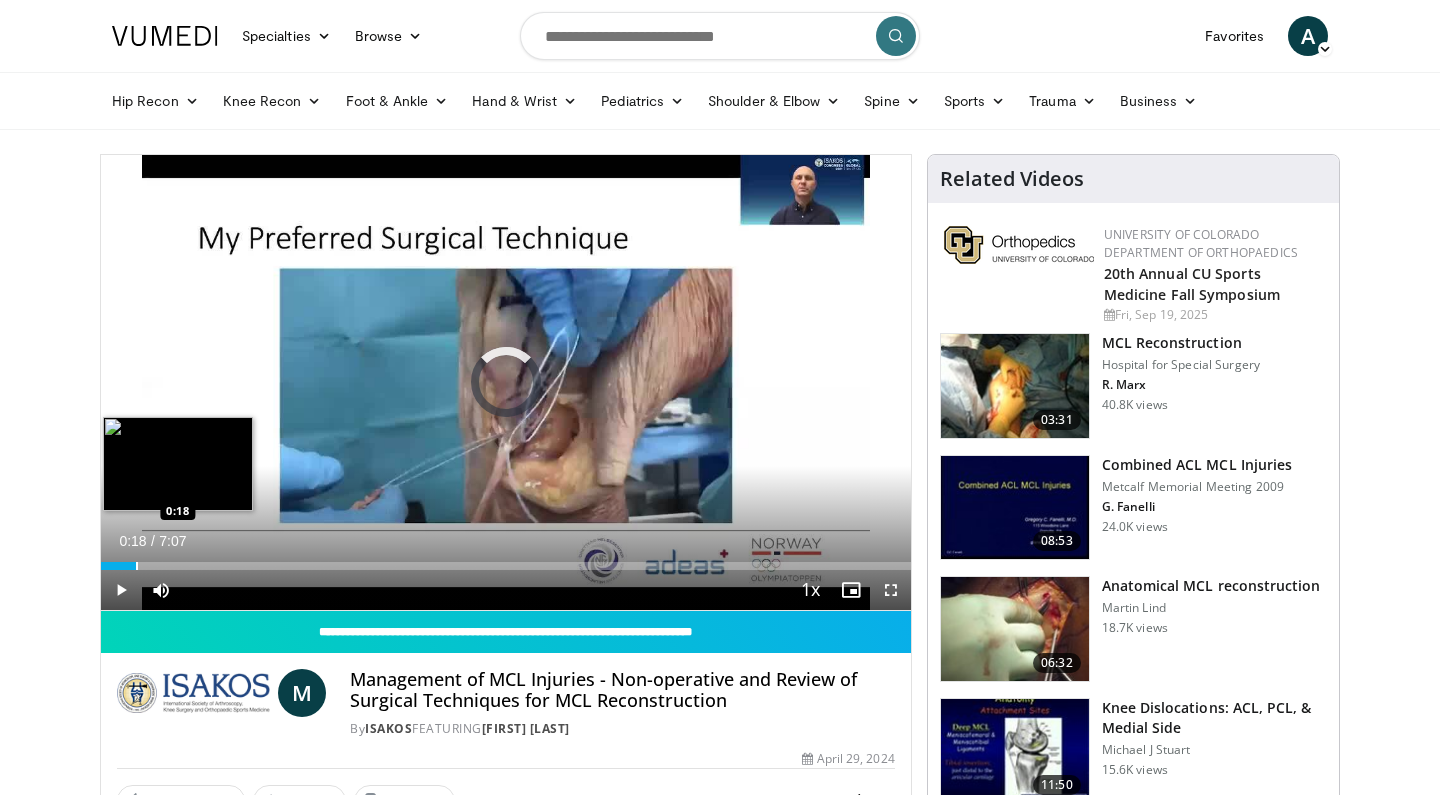click on "Loaded :  2.32% 0:18 0:18" at bounding box center [506, 560] 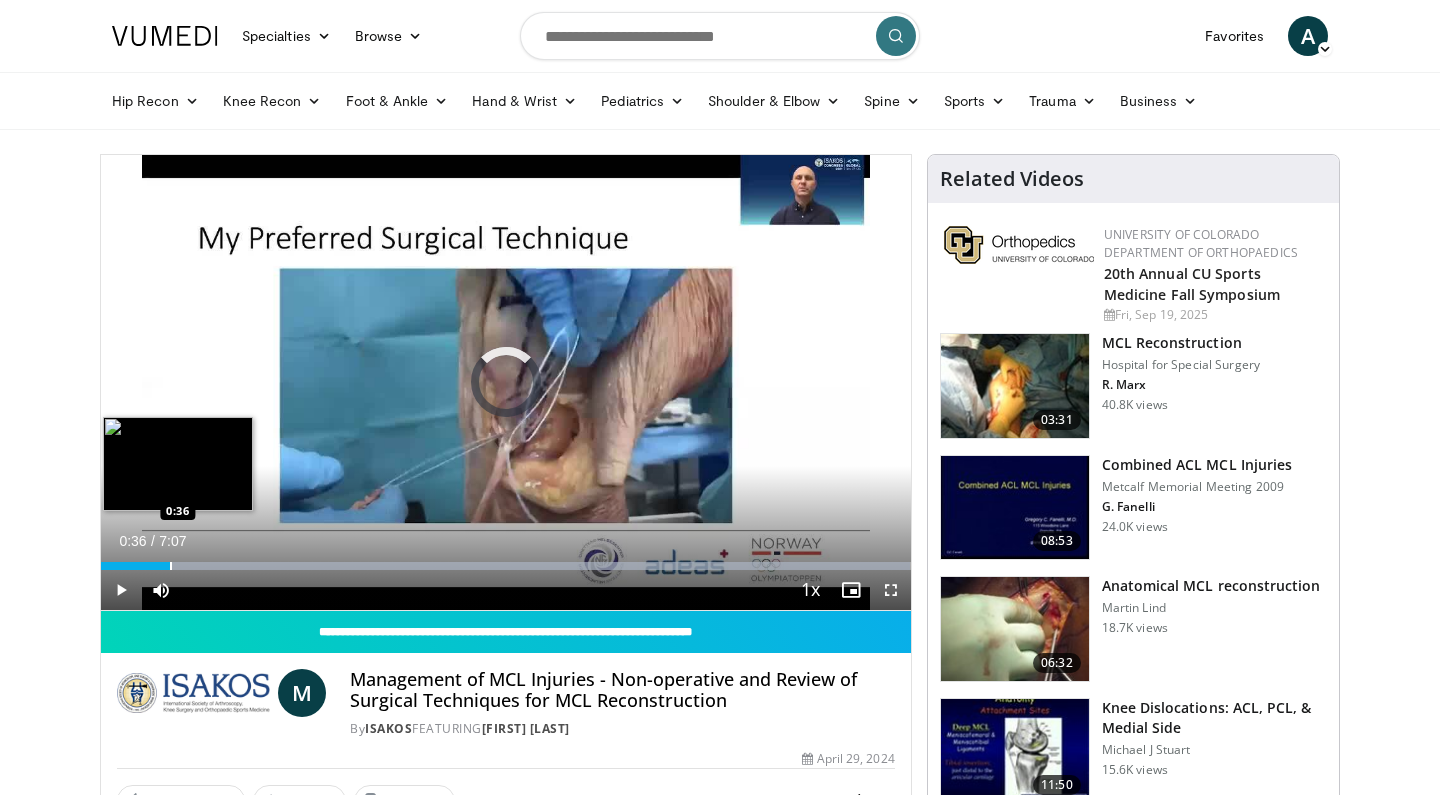 click on "Loaded :  99.91% 0:36 0:36" at bounding box center (506, 560) 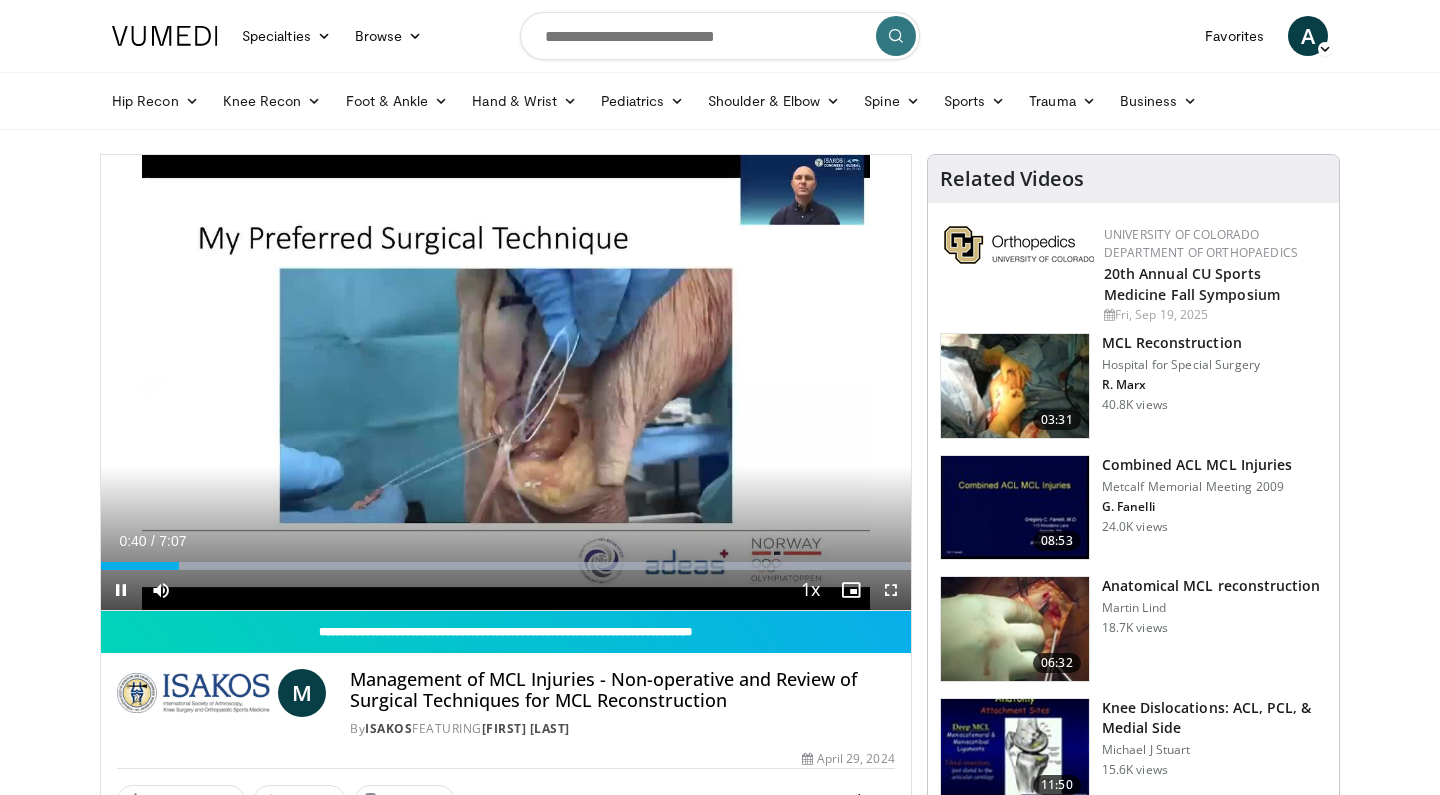 click at bounding box center (121, 590) 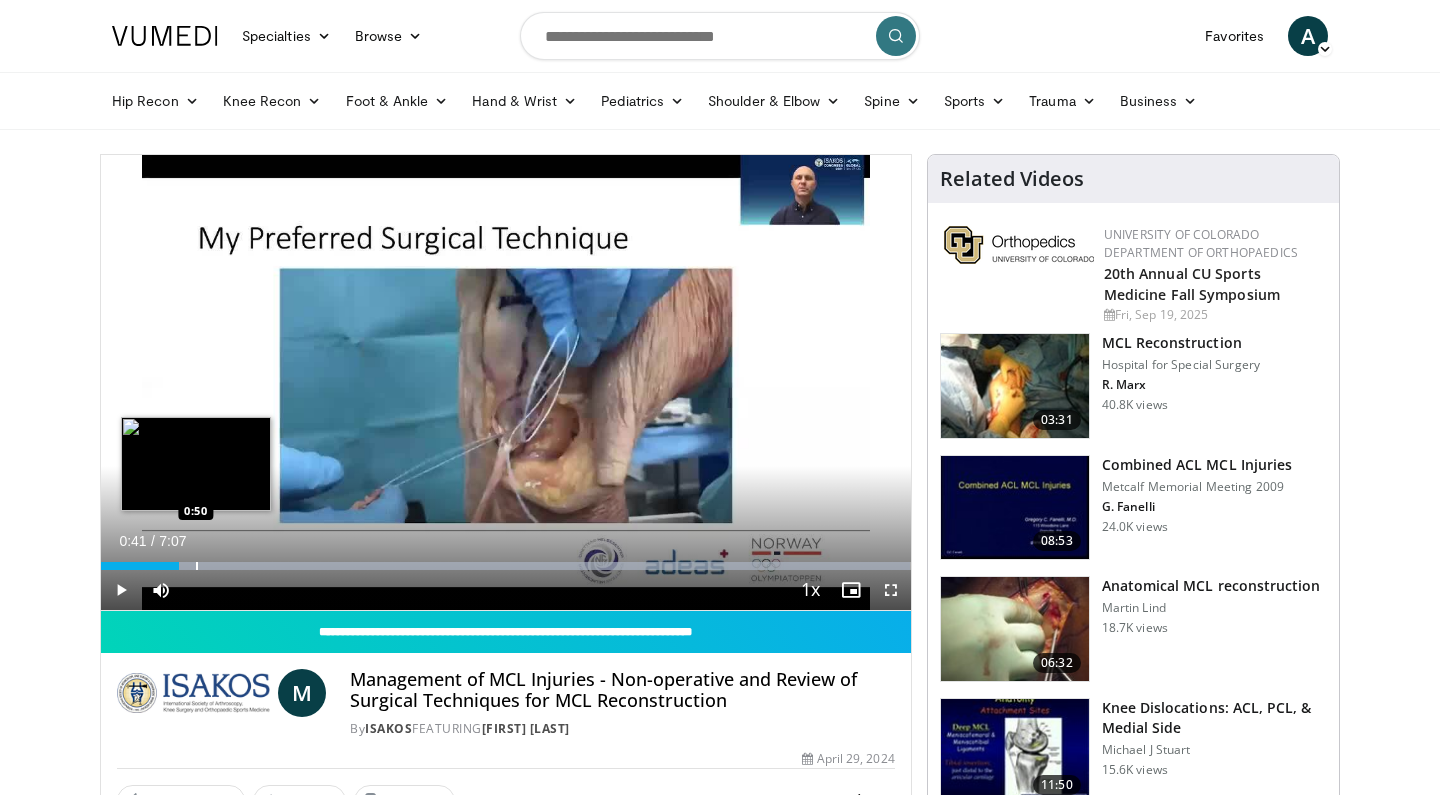 click at bounding box center (197, 566) 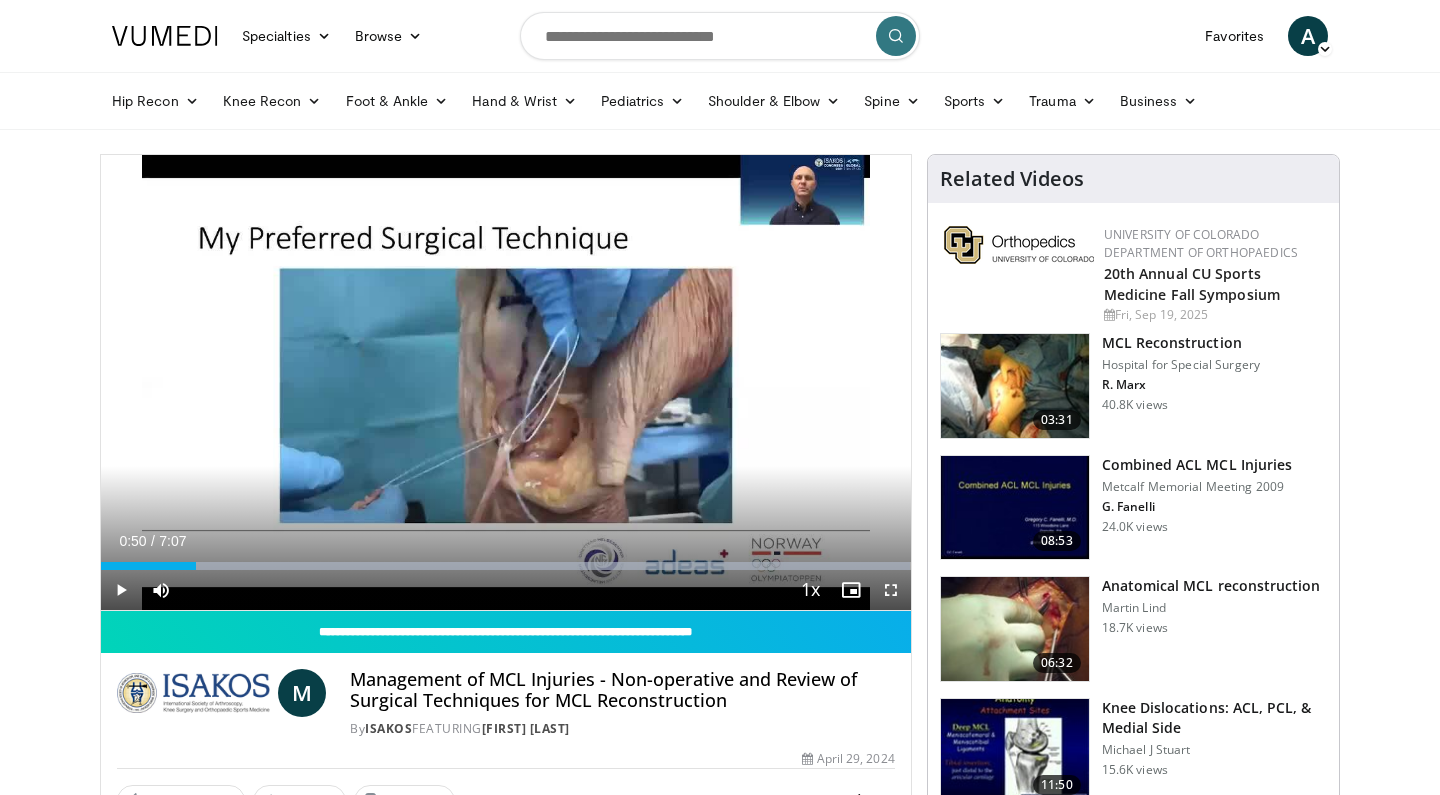 click at bounding box center [121, 590] 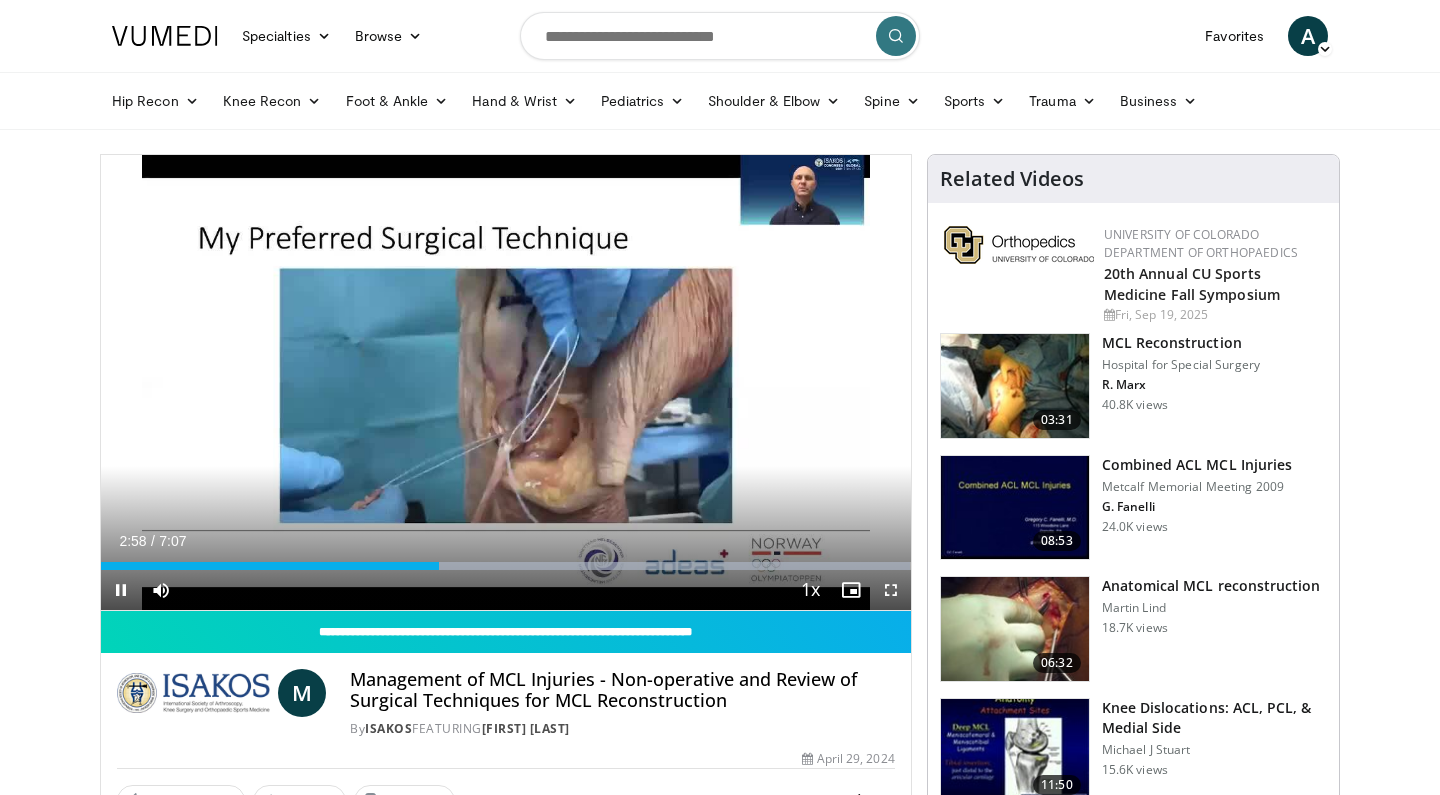 click at bounding box center [121, 590] 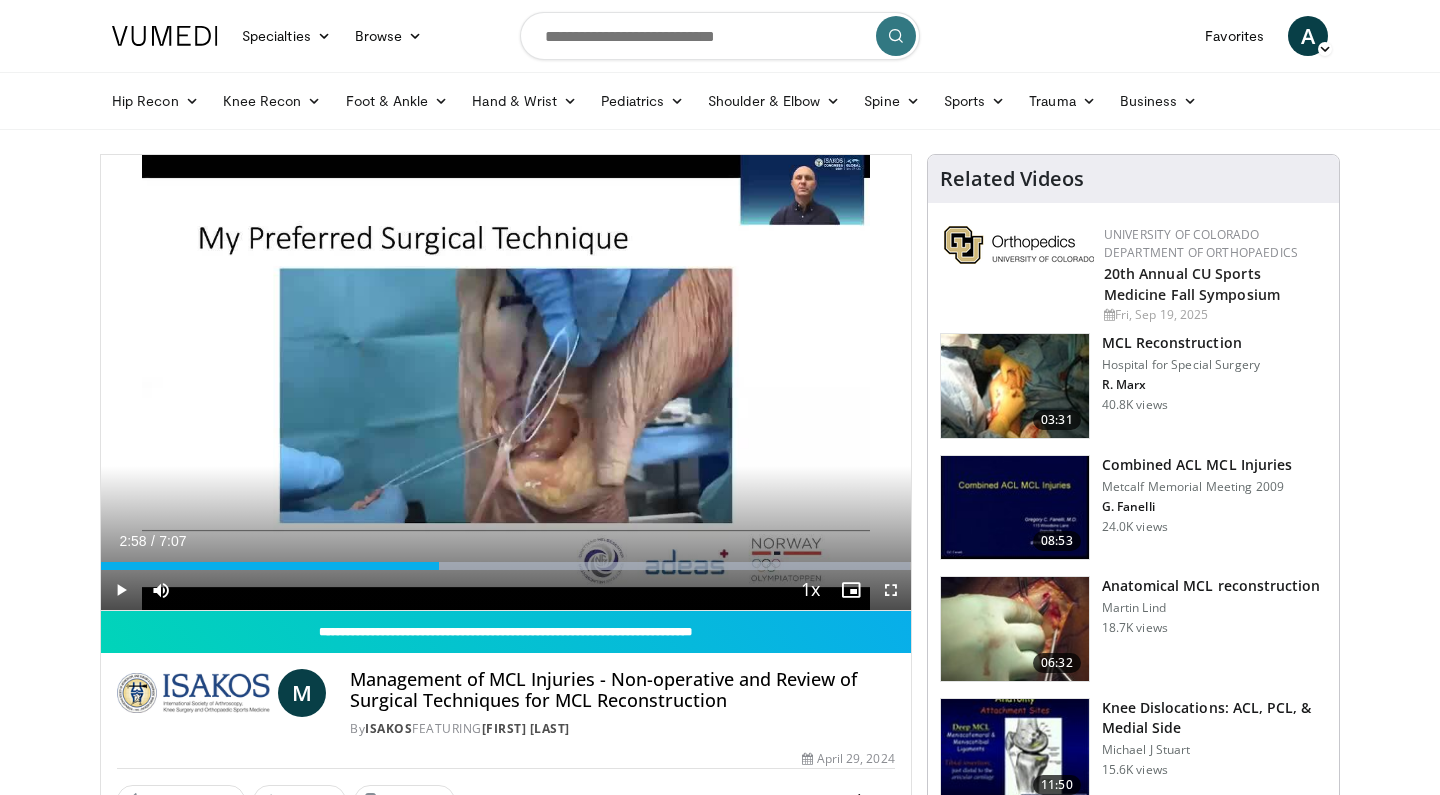 click at bounding box center (121, 590) 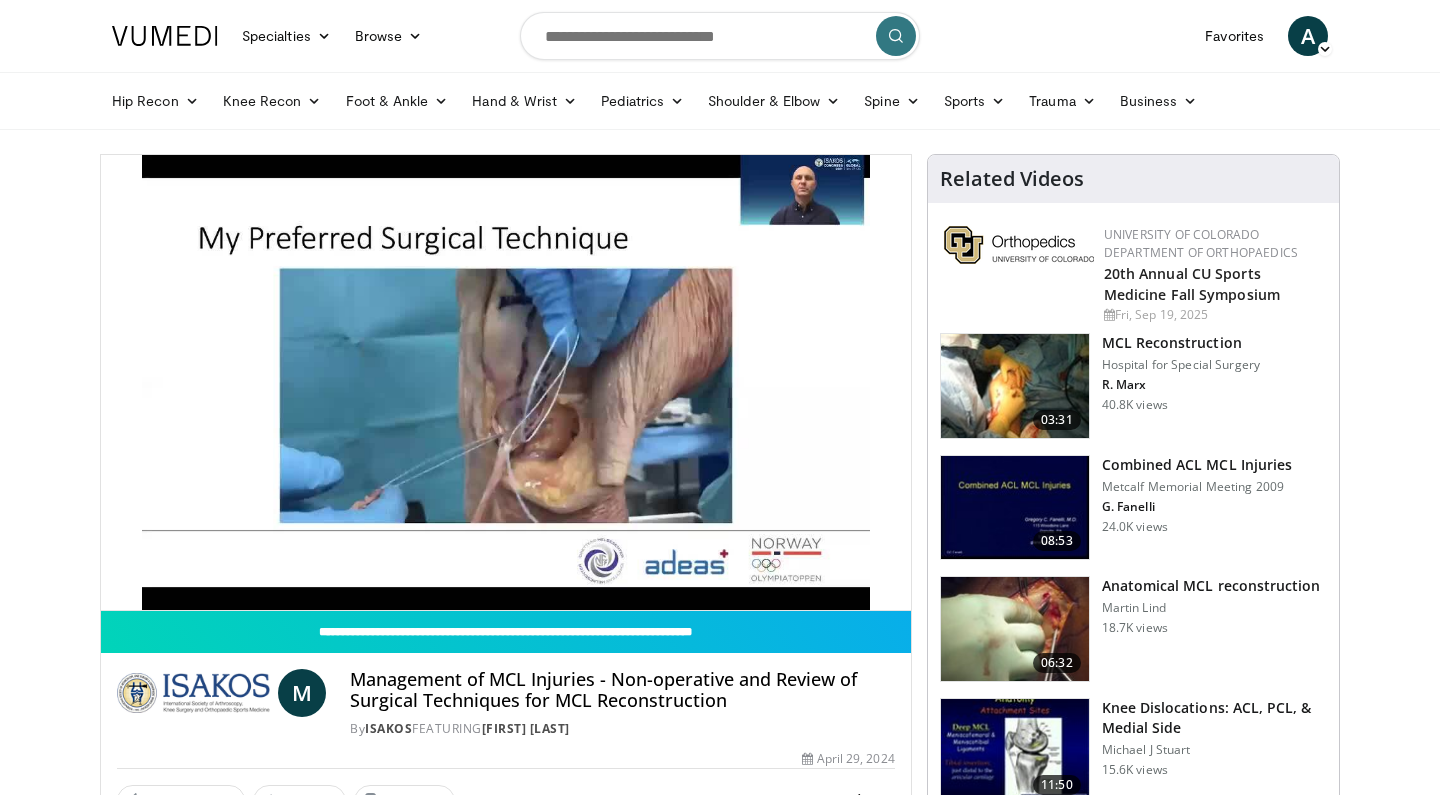 click at bounding box center [1015, 386] 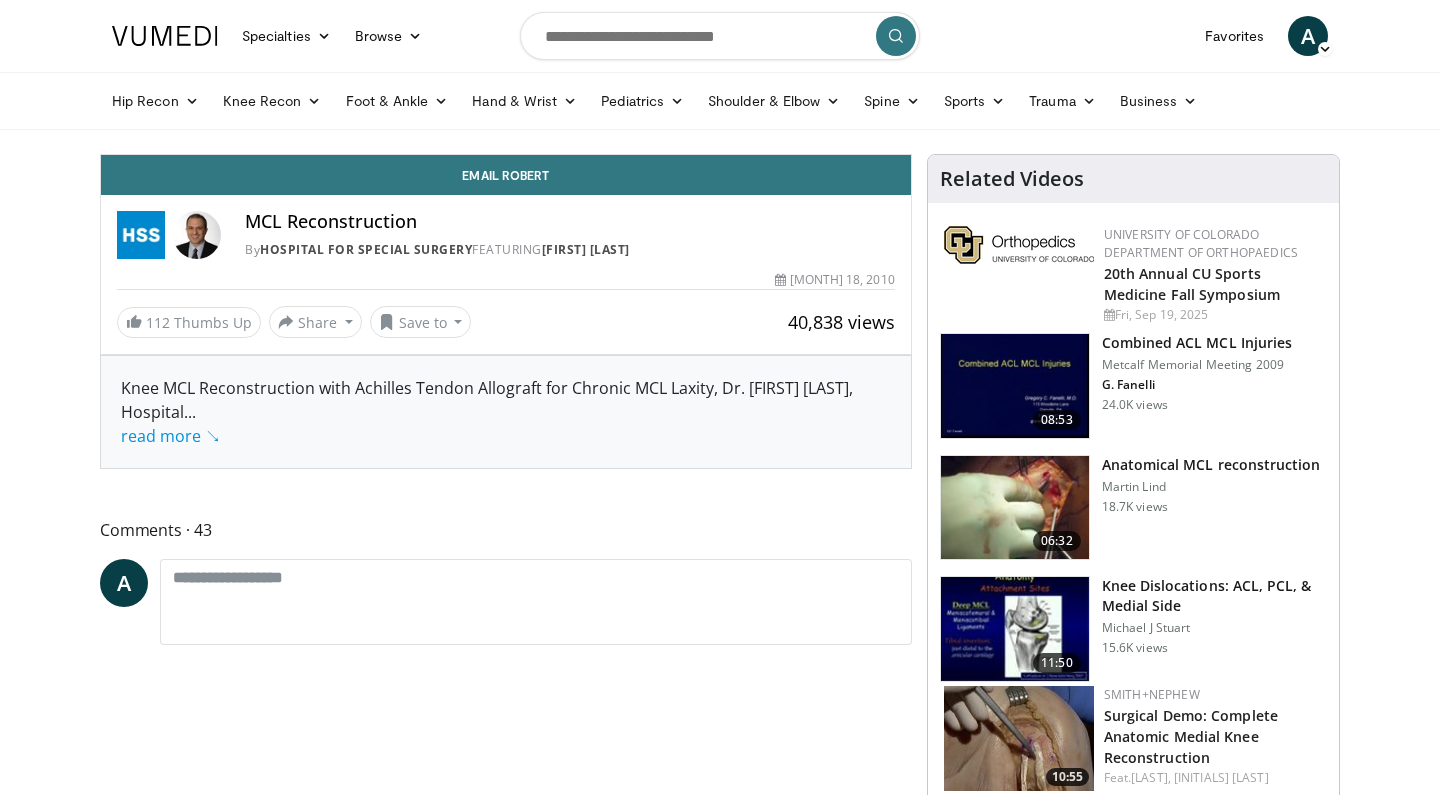 scroll, scrollTop: 0, scrollLeft: 0, axis: both 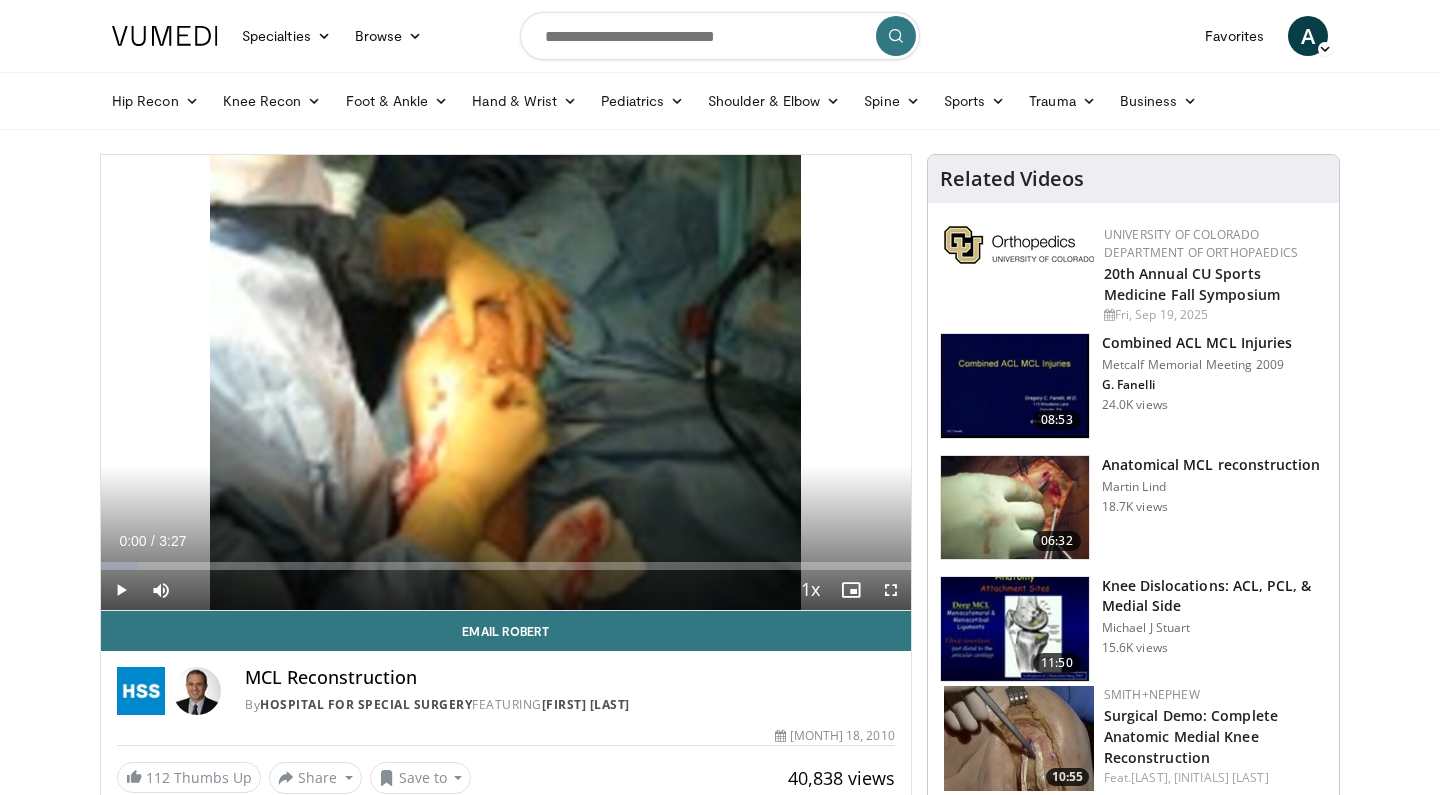 click at bounding box center (121, 590) 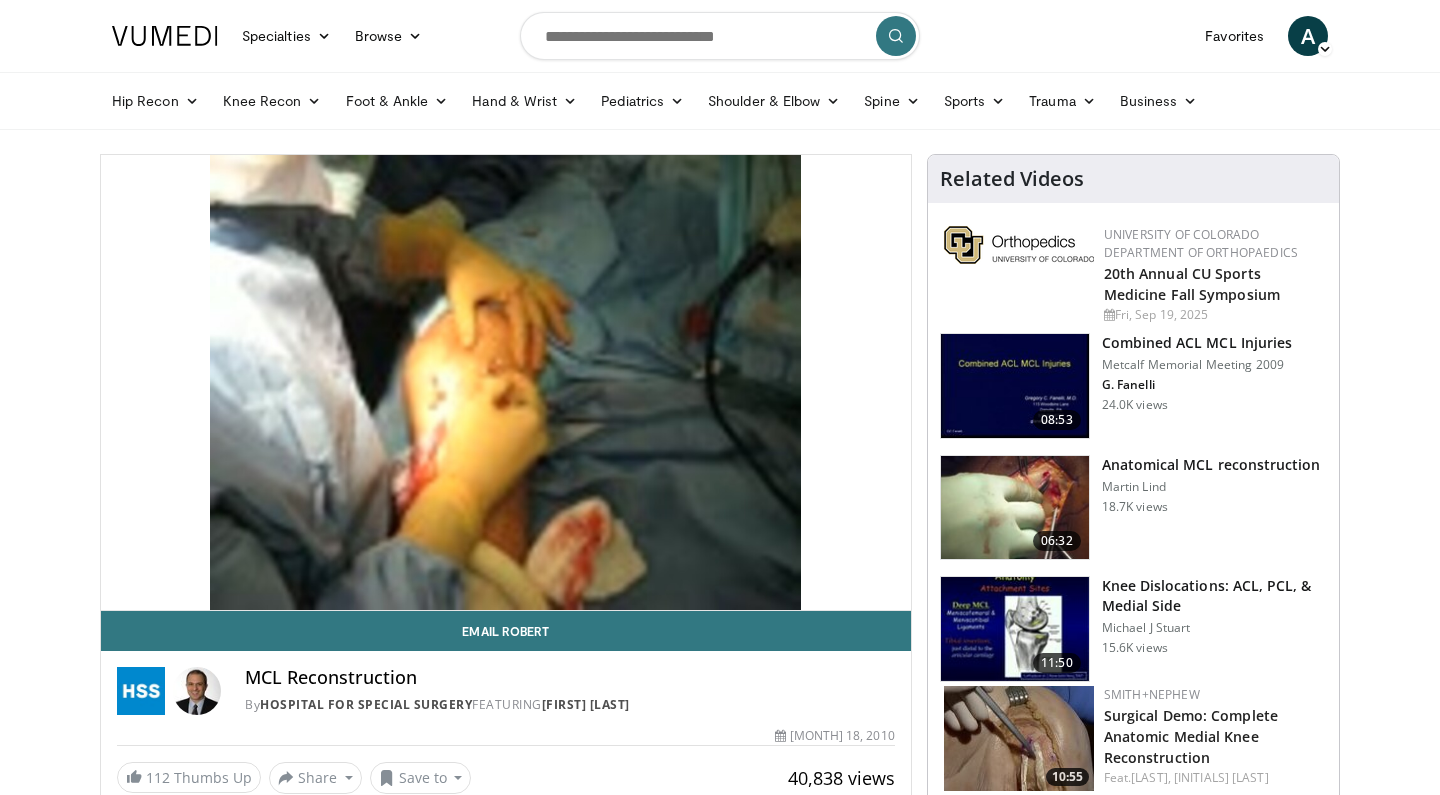 click on "10 seconds
Tap to unmute" at bounding box center (506, 382) 